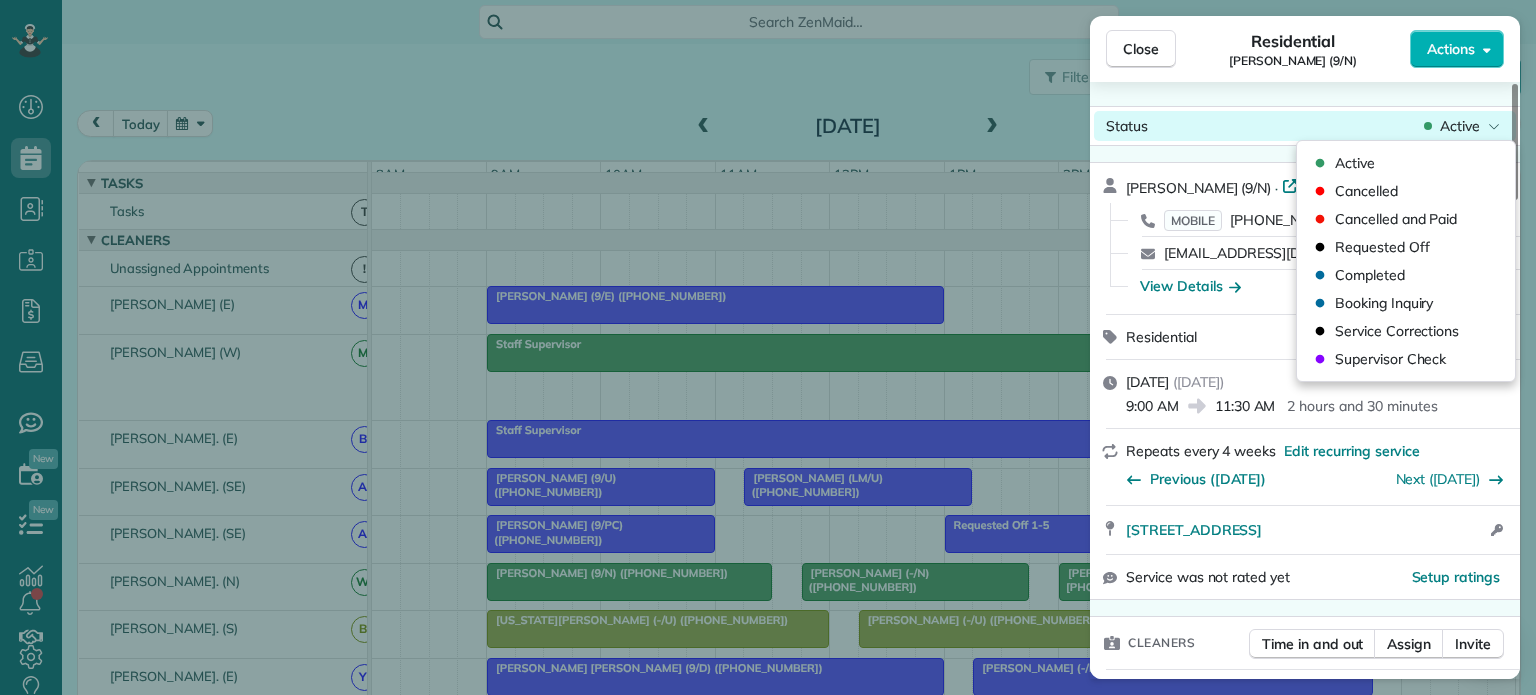 scroll, scrollTop: 0, scrollLeft: 0, axis: both 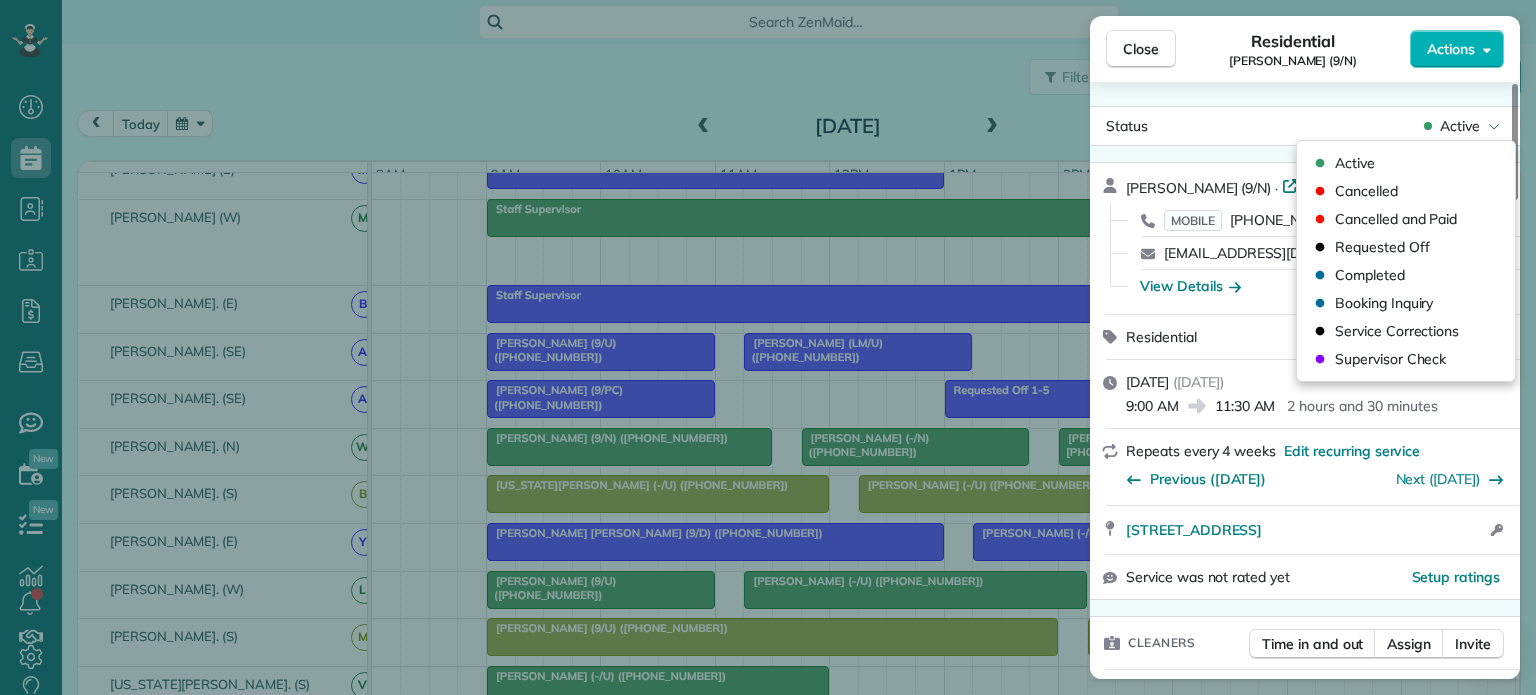 click on "Close Residential Kaitlyn Gore (9/N) Actions Status Active Kaitlyn Gore (9/N) · Open profile MOBILE (386) 237-0402 Copy kaitlyngore@gmail.com Copy View Details Residential Thursday, July 31, 2025 ( in 2 days ) 9:00 AM 11:30 AM 2 hours and 30 minutes Repeats every 4 weeks Edit recurring service Previous (Jul 03) Next (Aug 28) 8749 Southwestern Boulevard #10307 Dallas TX 75206 Open access information Service was not rated yet Setup ratings Cleaners Time in and out Assign Invite Cleaners Wendy   Banegas. (N) 9:00 AM 11:30 AM Checklist Try Now Keep this appointment up to your standards. Stay on top of every detail, keep your cleaners organised, and your client happy. Assign a checklist Watch a 5 min demo Billing Billing actions Service Service Price (1x $99.00) $99.00 Add an item Overcharge $0.00 Discount $0.00 Coupon discount - Primary tax Texas State &amp; Local Sales &amp; Use Tax (8.25%) $8.17 Secondary tax - Total appointment price $107.17 Tips collected New feature! $0.00 Unpaid Mark as paid $107.17 Notes" at bounding box center (768, 347) 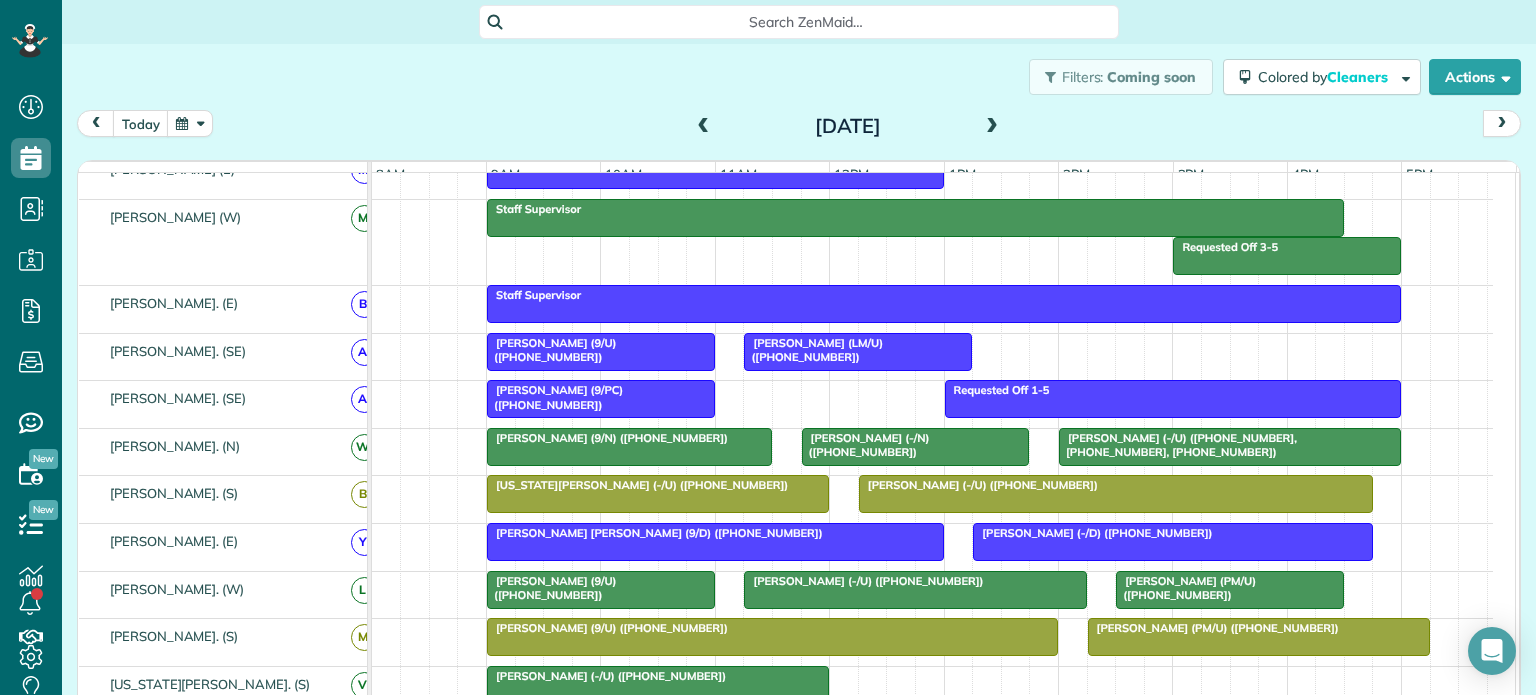 click at bounding box center [629, 447] 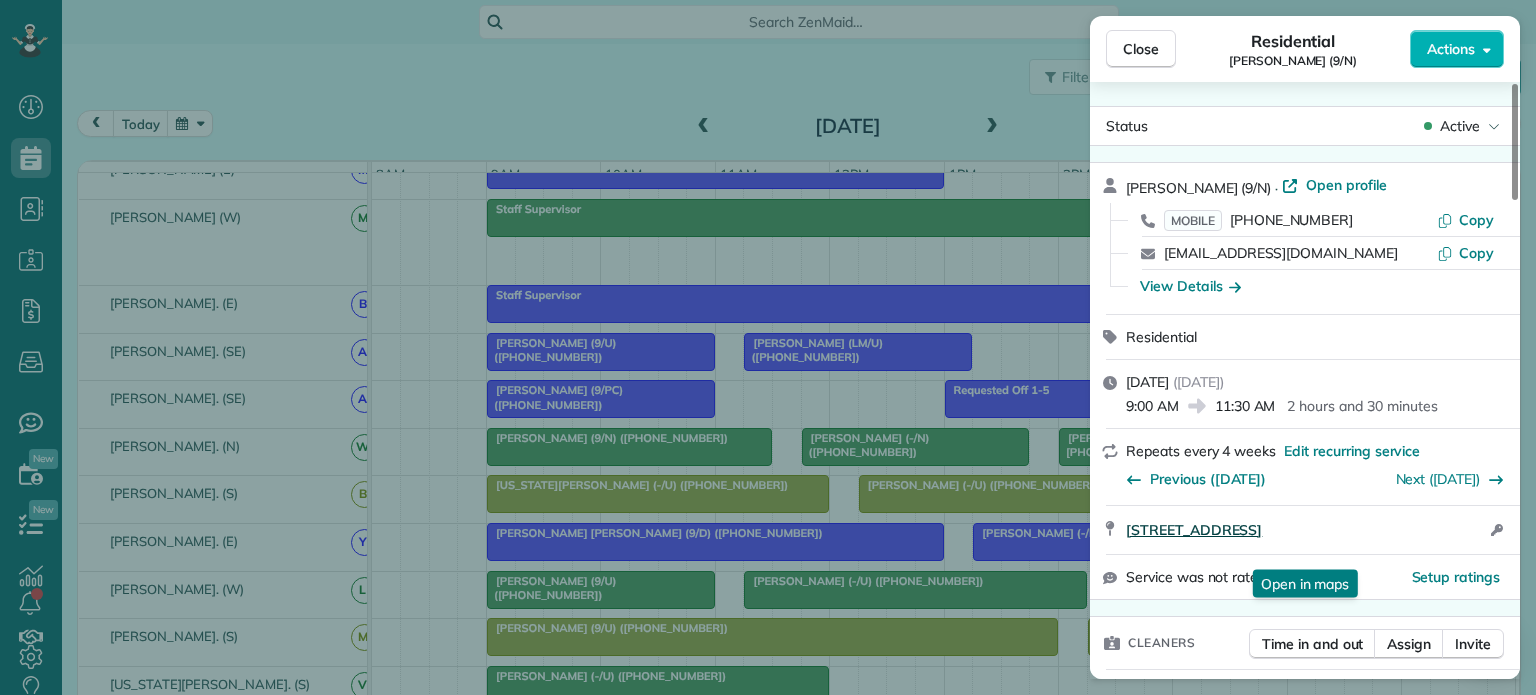 drag, startPoint x: 1143, startPoint y: 519, endPoint x: 1328, endPoint y: 554, distance: 188.28171 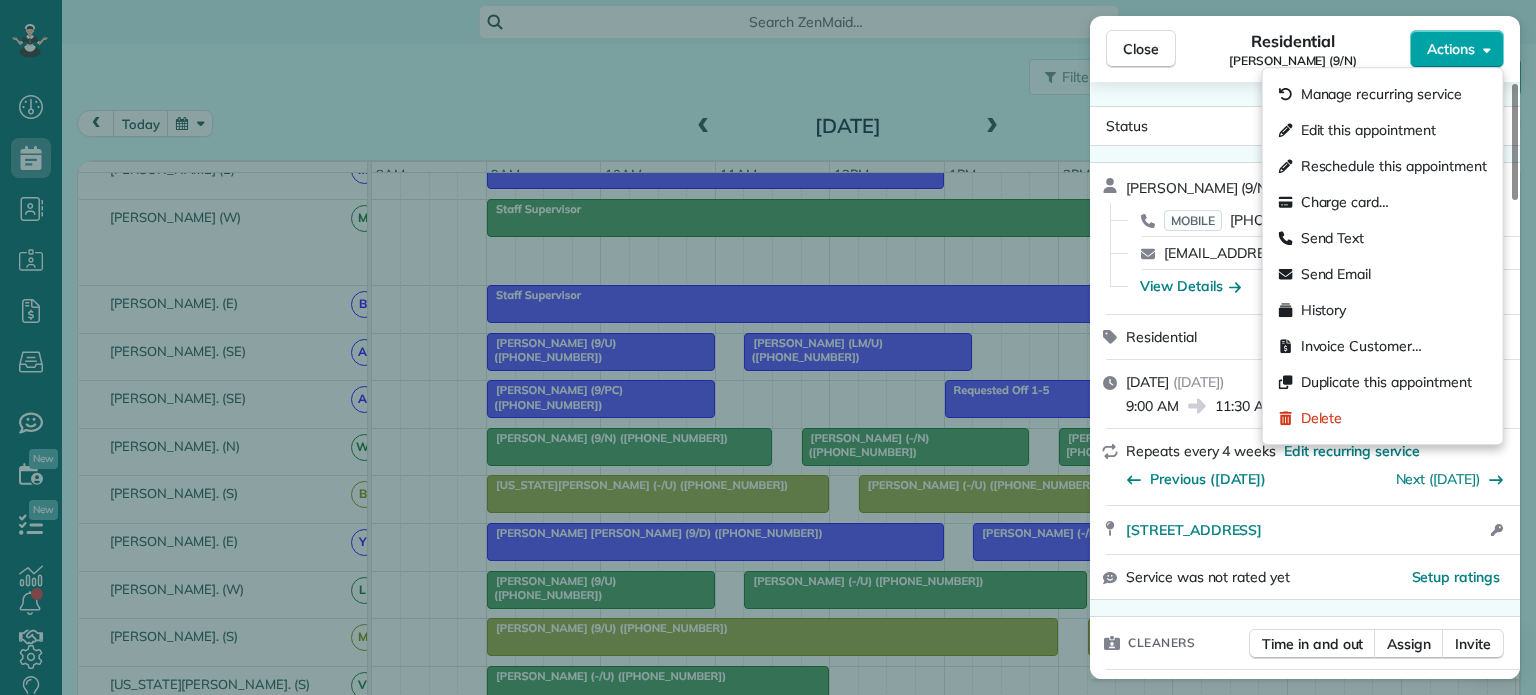 click on "Actions" at bounding box center [1451, 49] 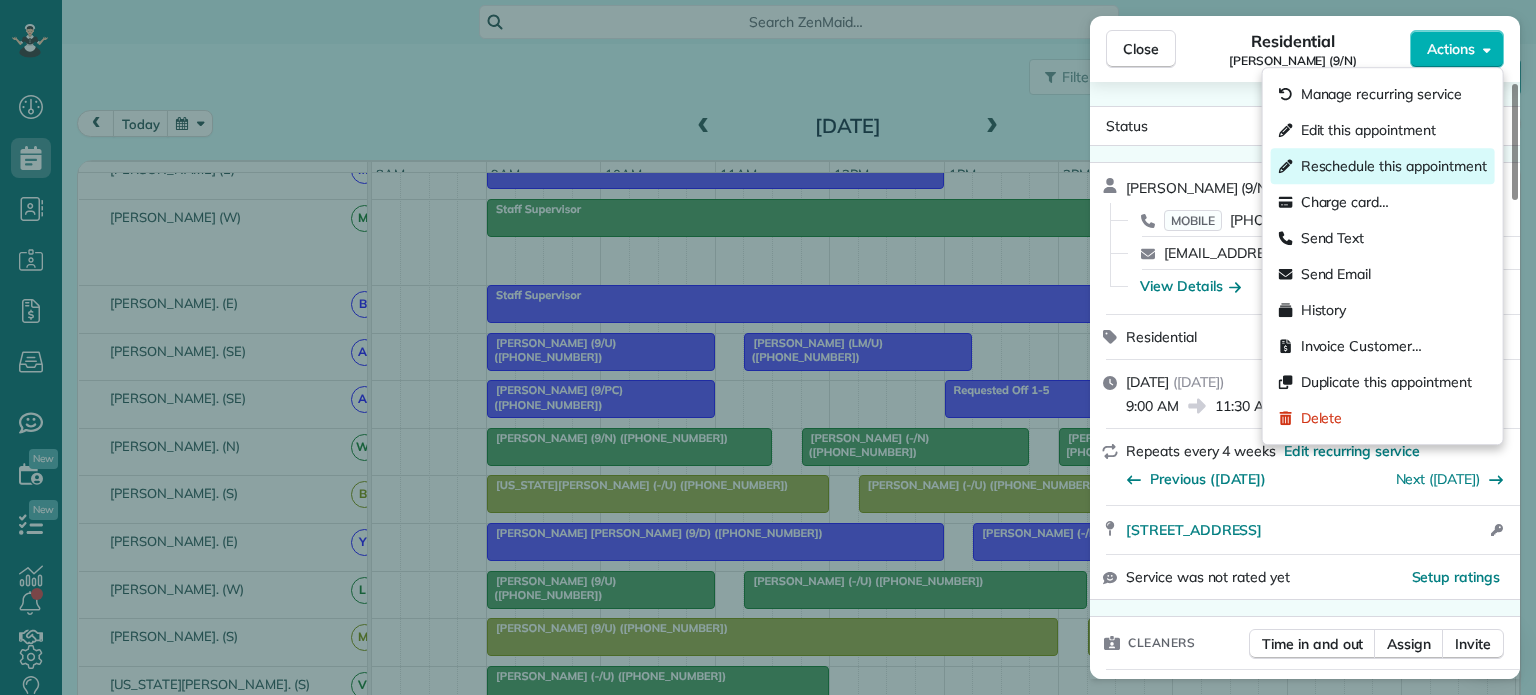 click on "Reschedule this appointment" at bounding box center (1394, 166) 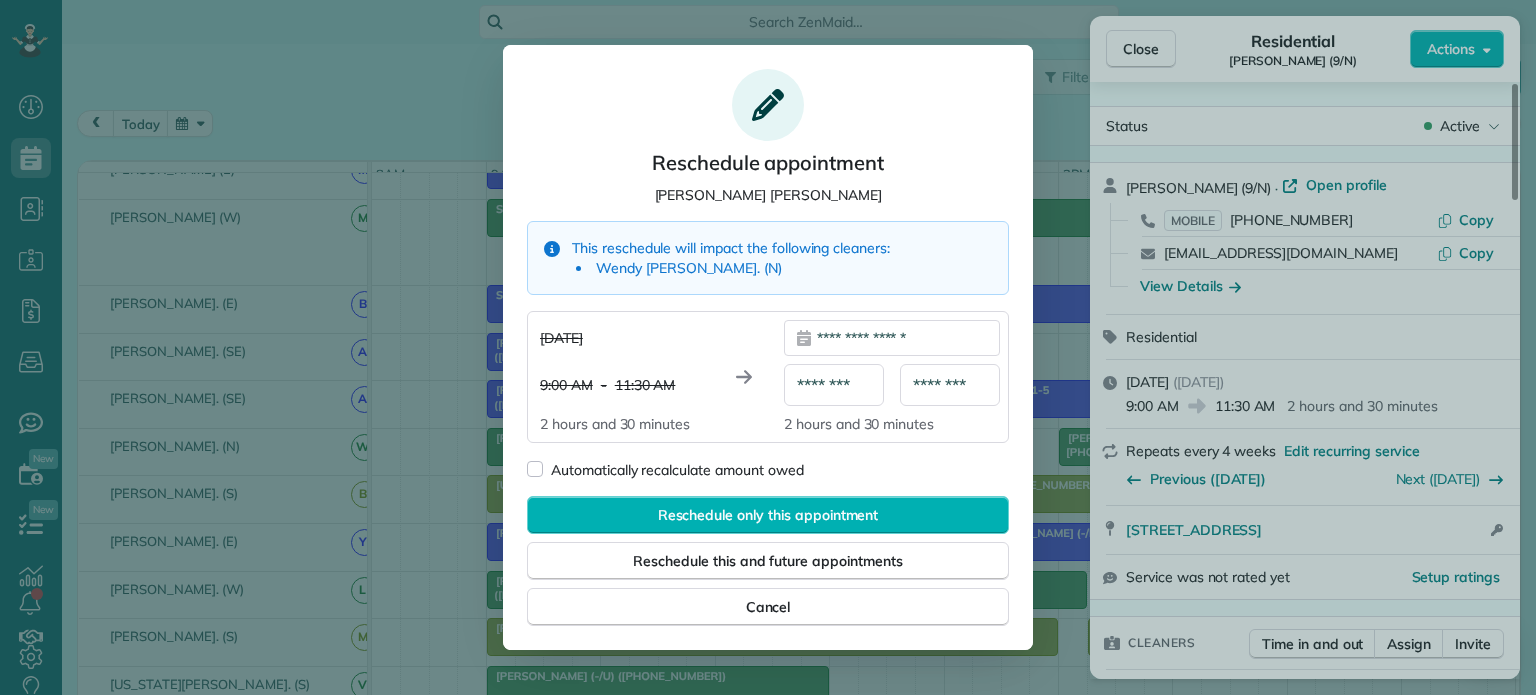 click on "**********" at bounding box center [892, 338] 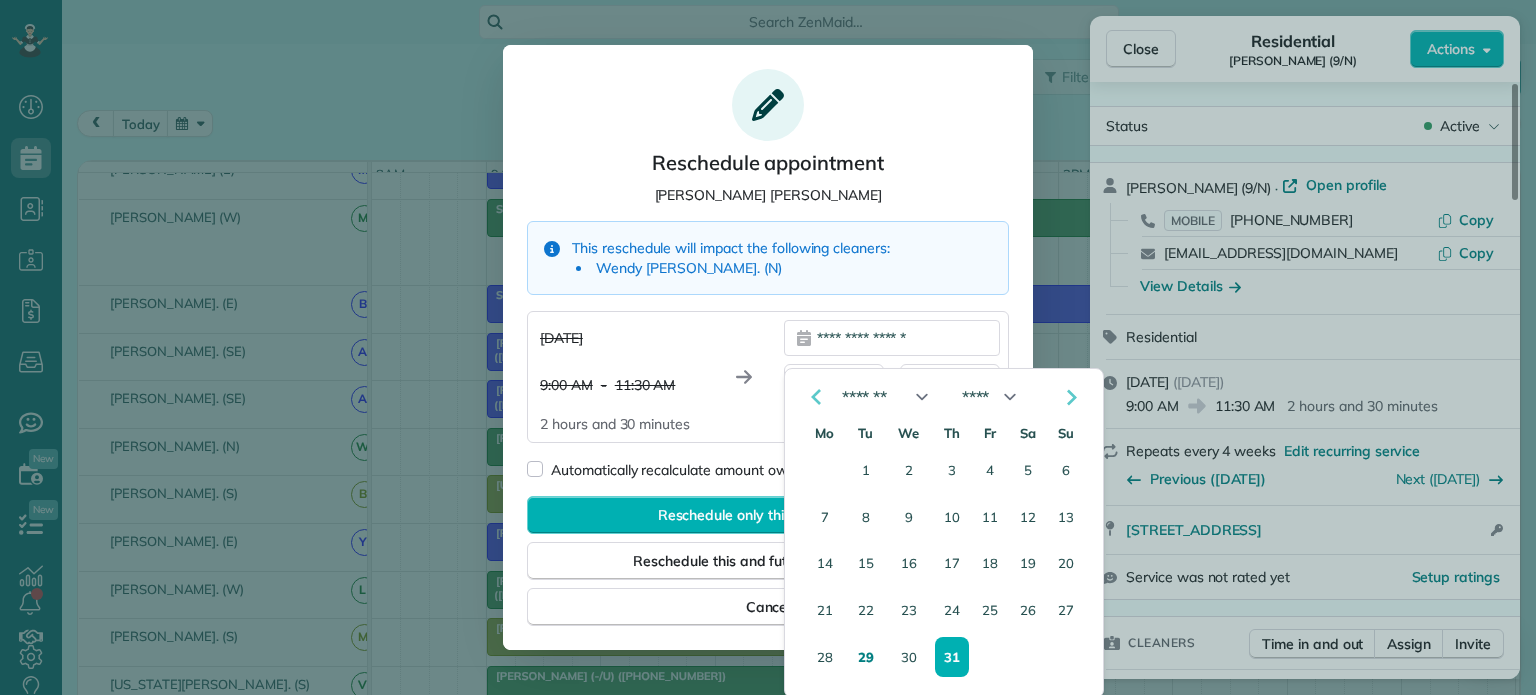 click 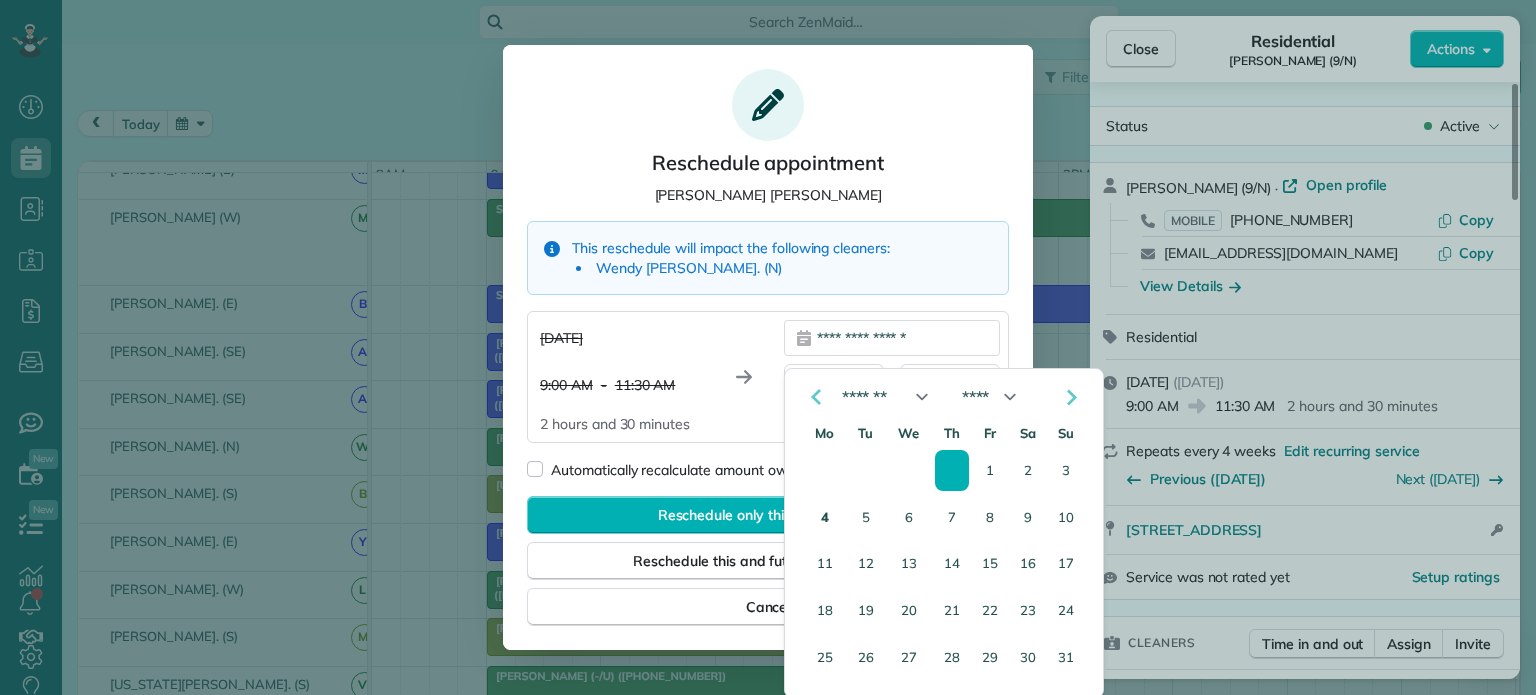 click on "4" at bounding box center [825, 517] 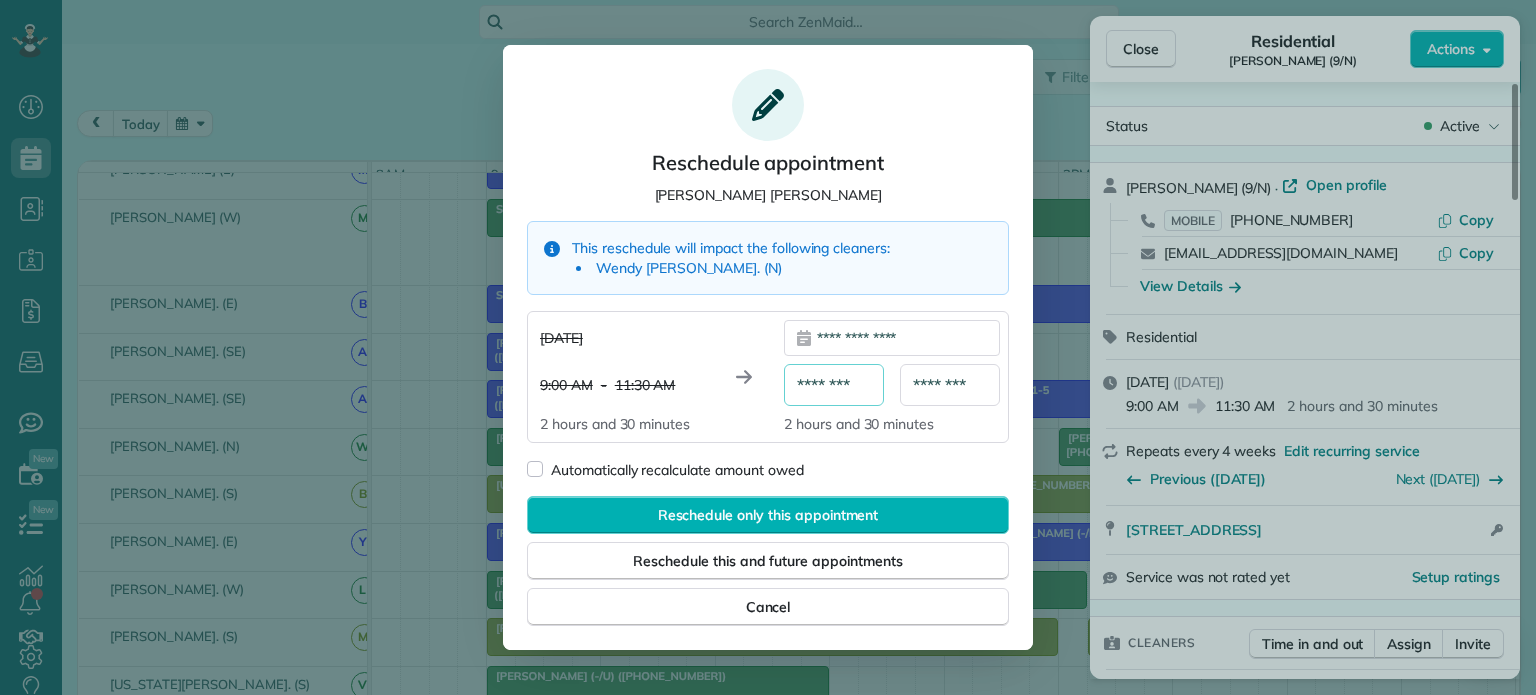 click on "********" at bounding box center [834, 385] 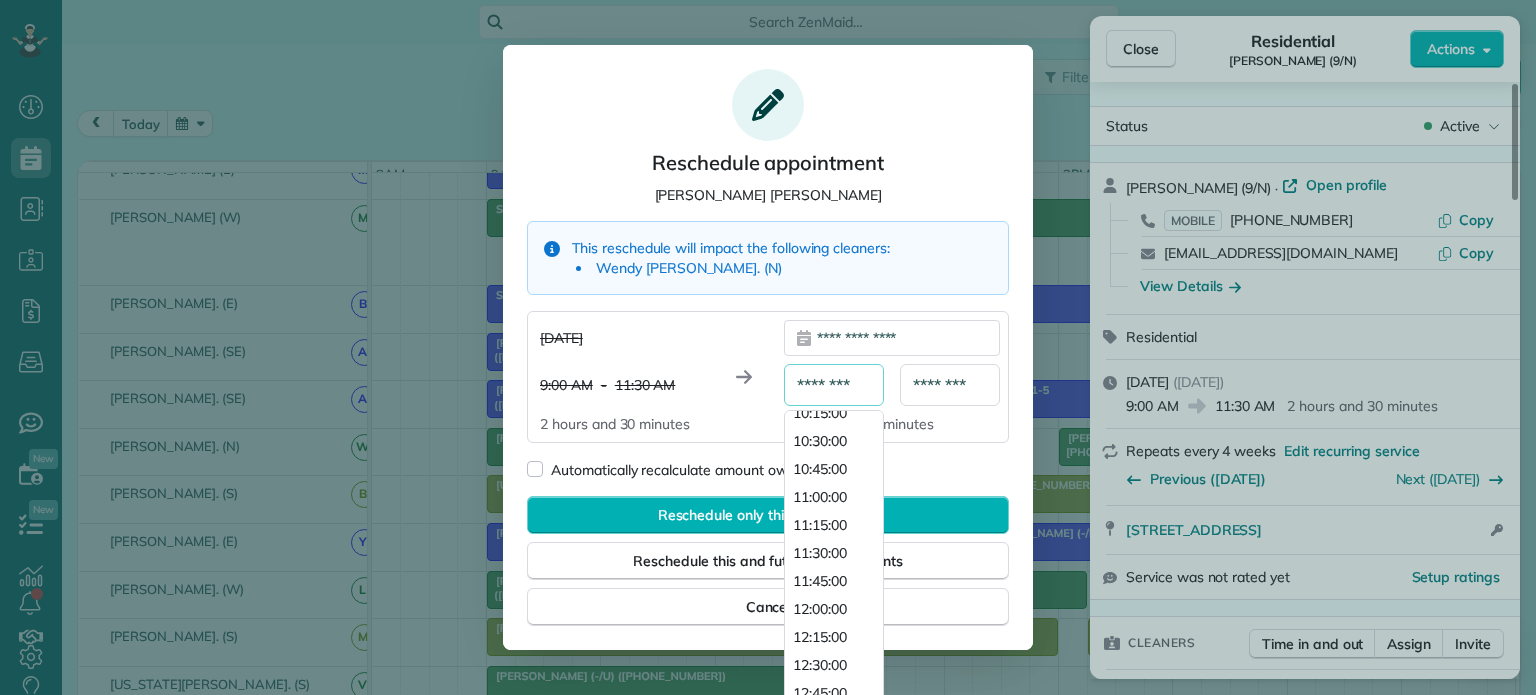 scroll, scrollTop: 1192, scrollLeft: 0, axis: vertical 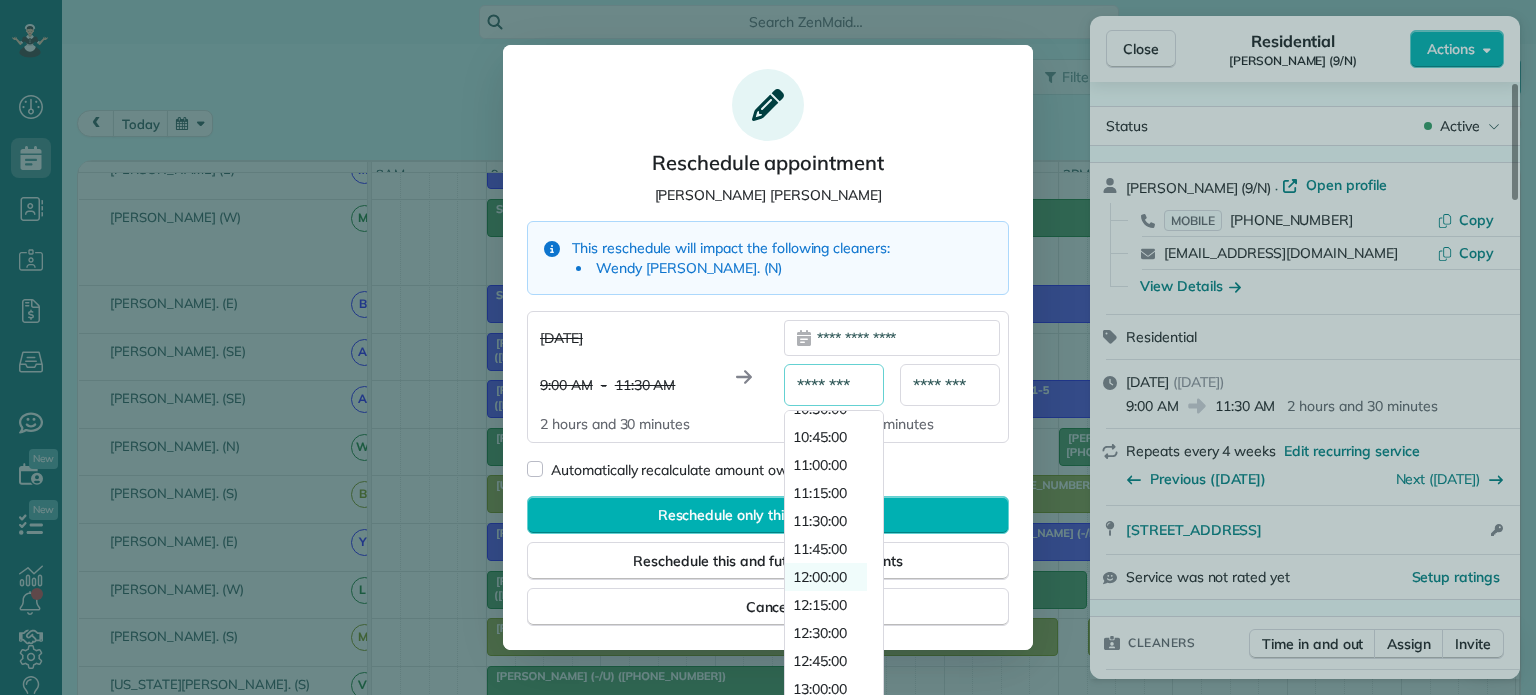 click on "12:00:00" at bounding box center [820, 577] 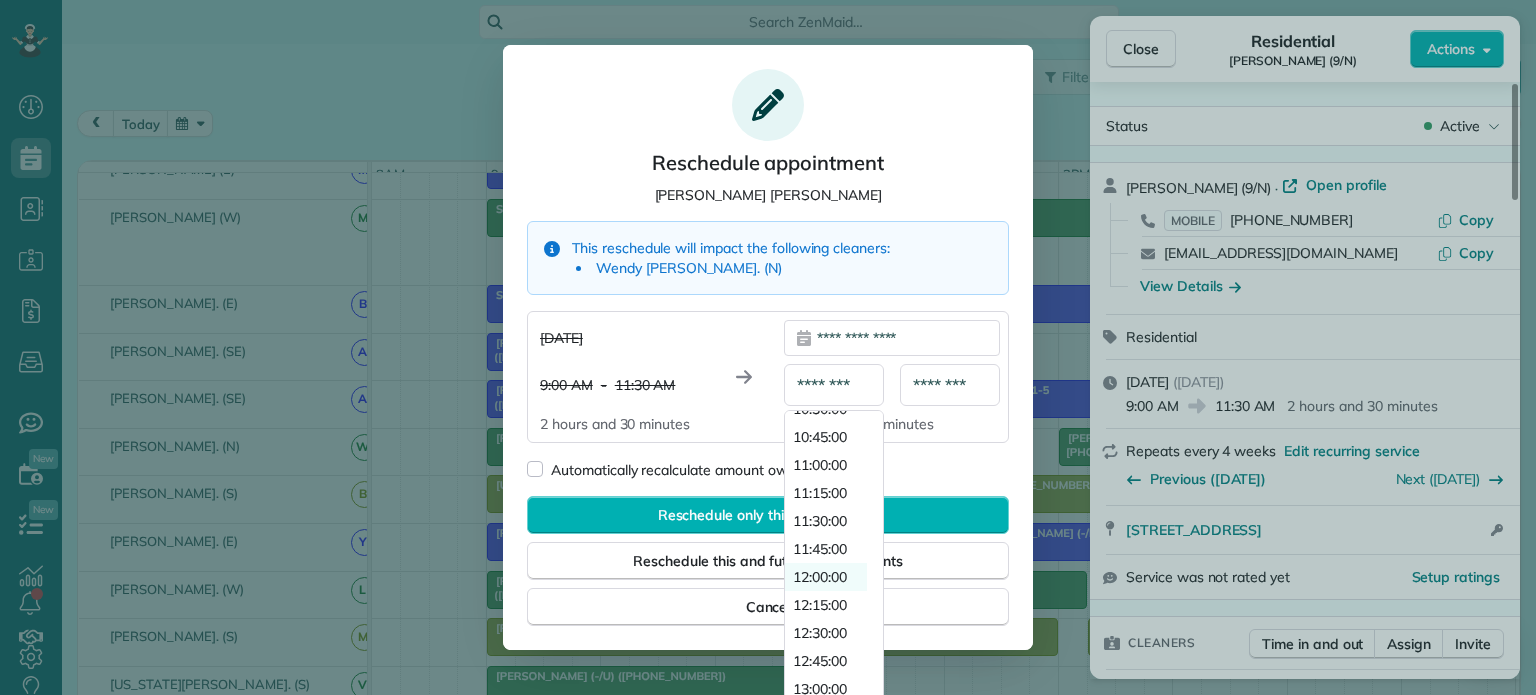 type on "********" 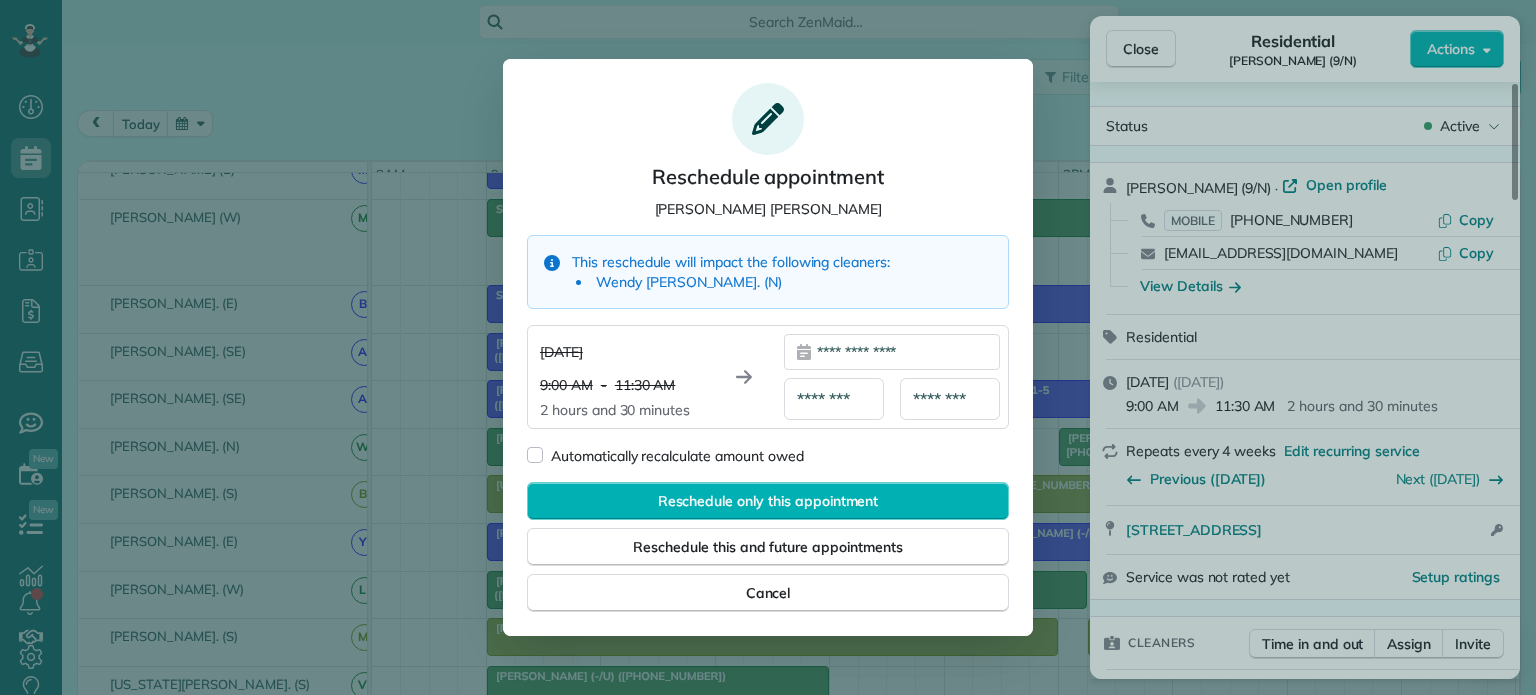 click on "********" at bounding box center (950, 399) 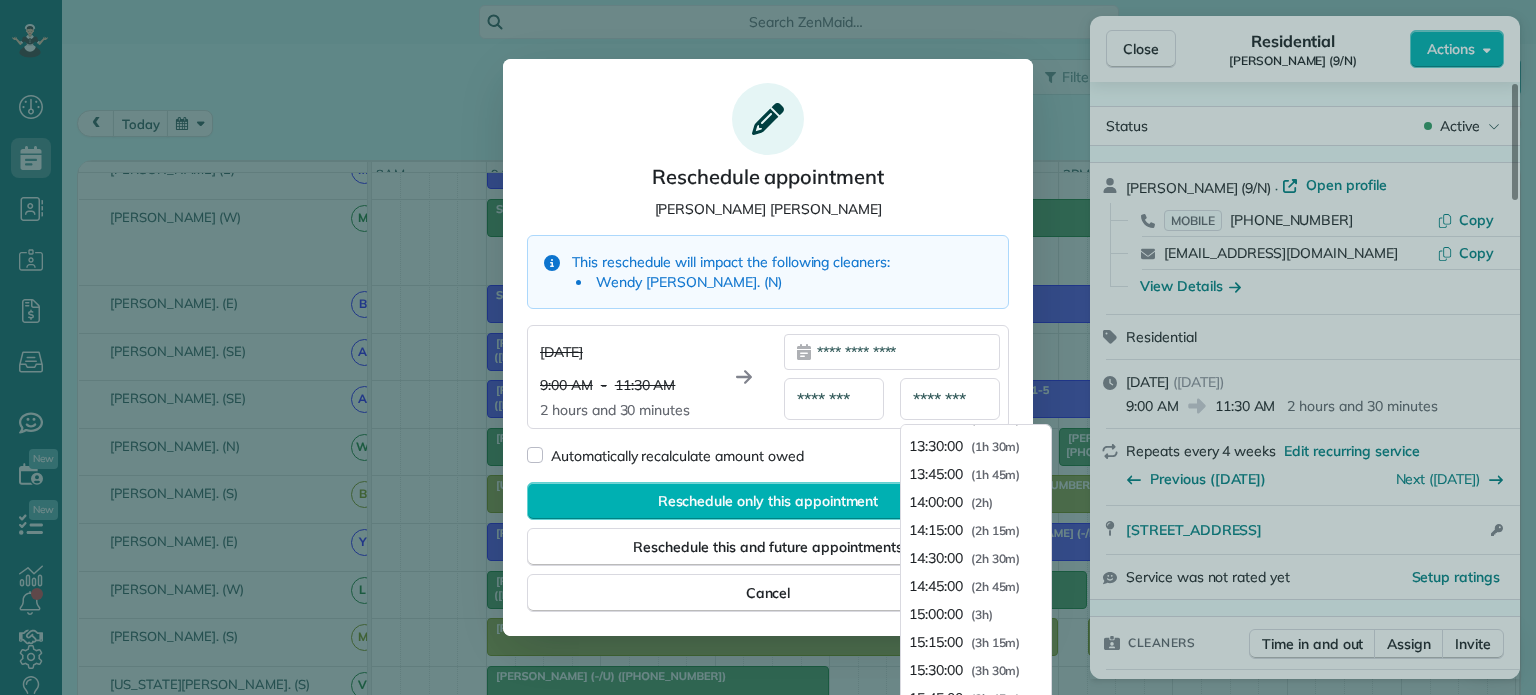 scroll, scrollTop: 173, scrollLeft: 0, axis: vertical 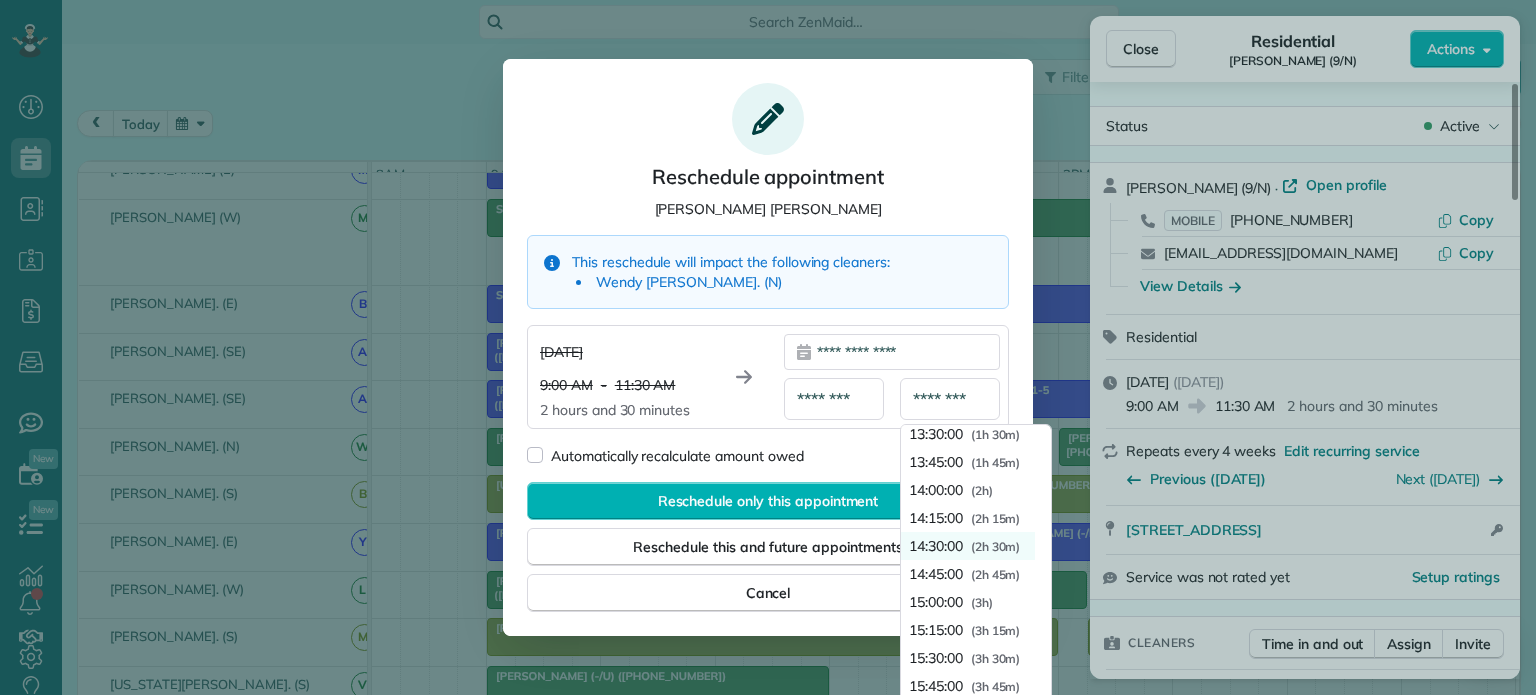 click on "( 2h 30m )" at bounding box center (996, 547) 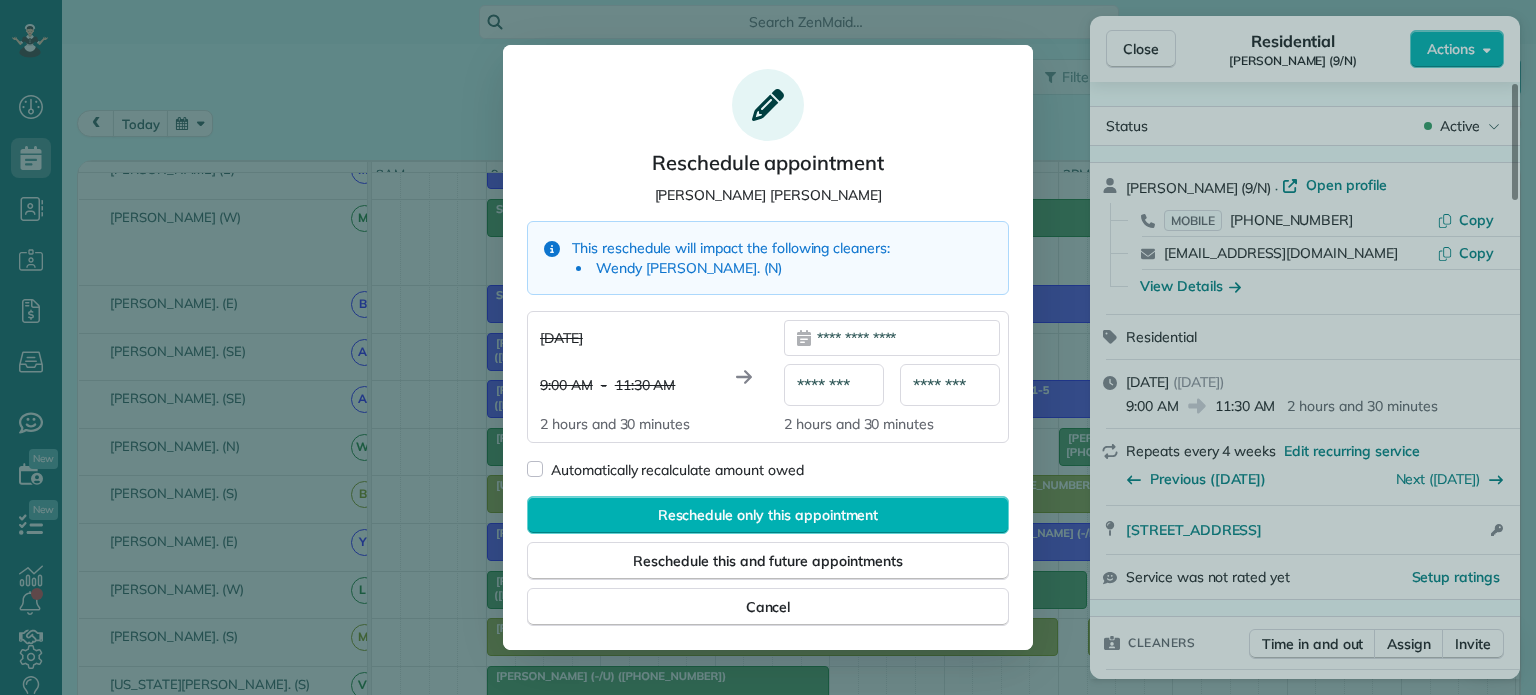 click on "********" at bounding box center (834, 385) 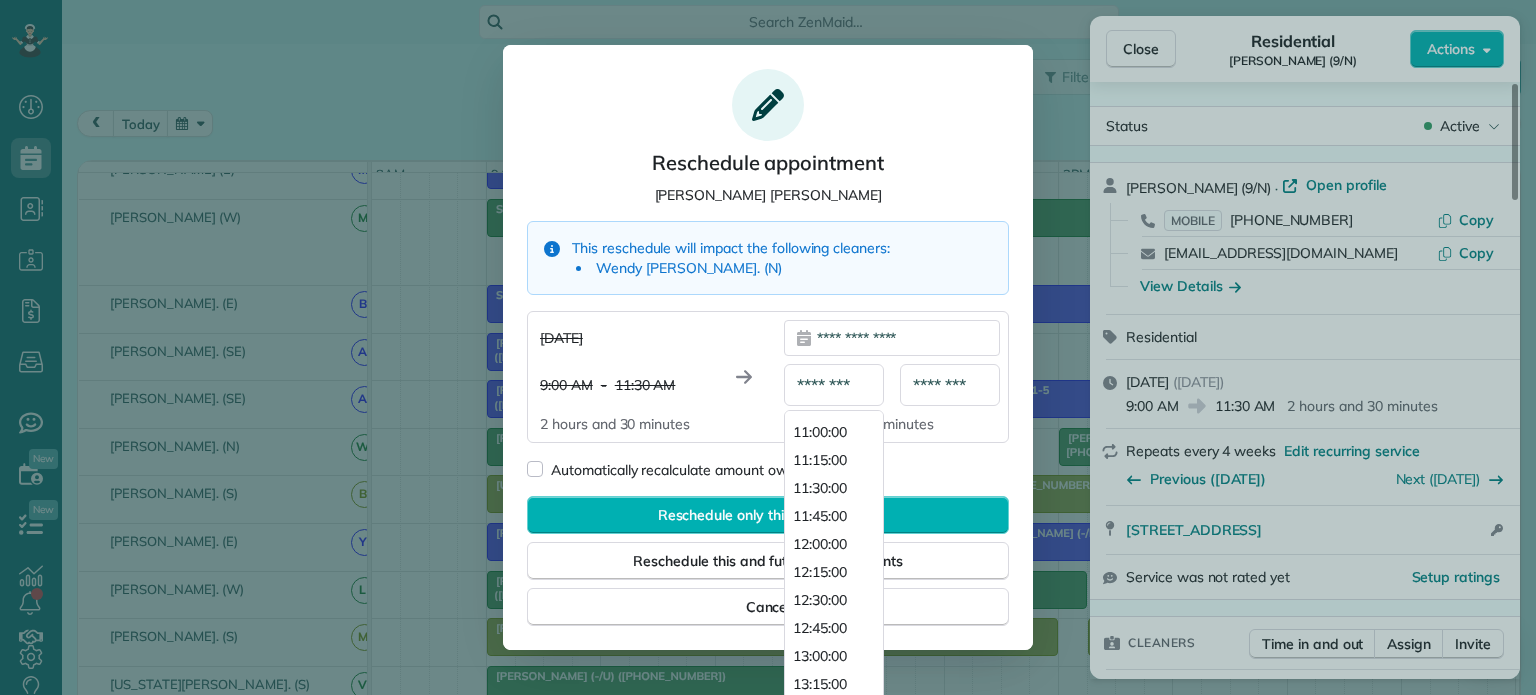 scroll, scrollTop: 1233, scrollLeft: 0, axis: vertical 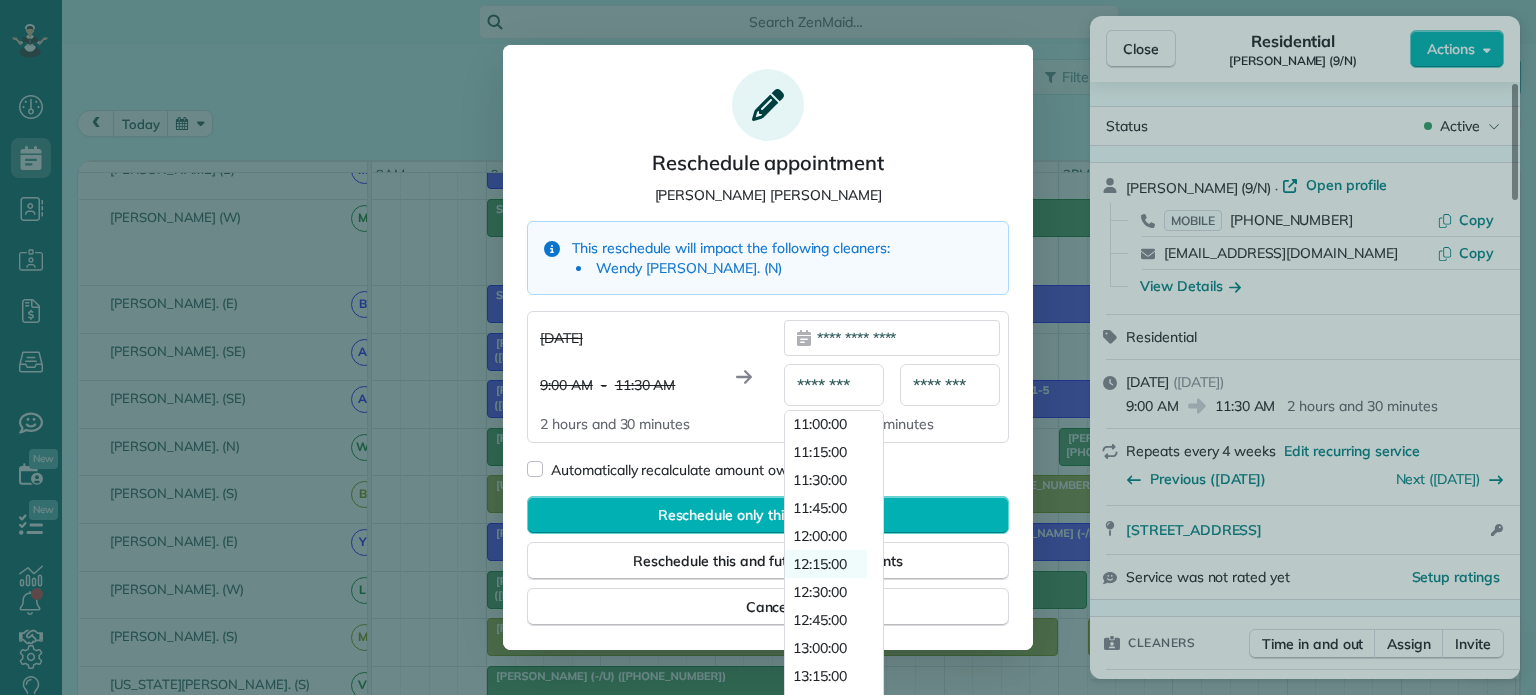 click on "12:15:00" at bounding box center (820, 564) 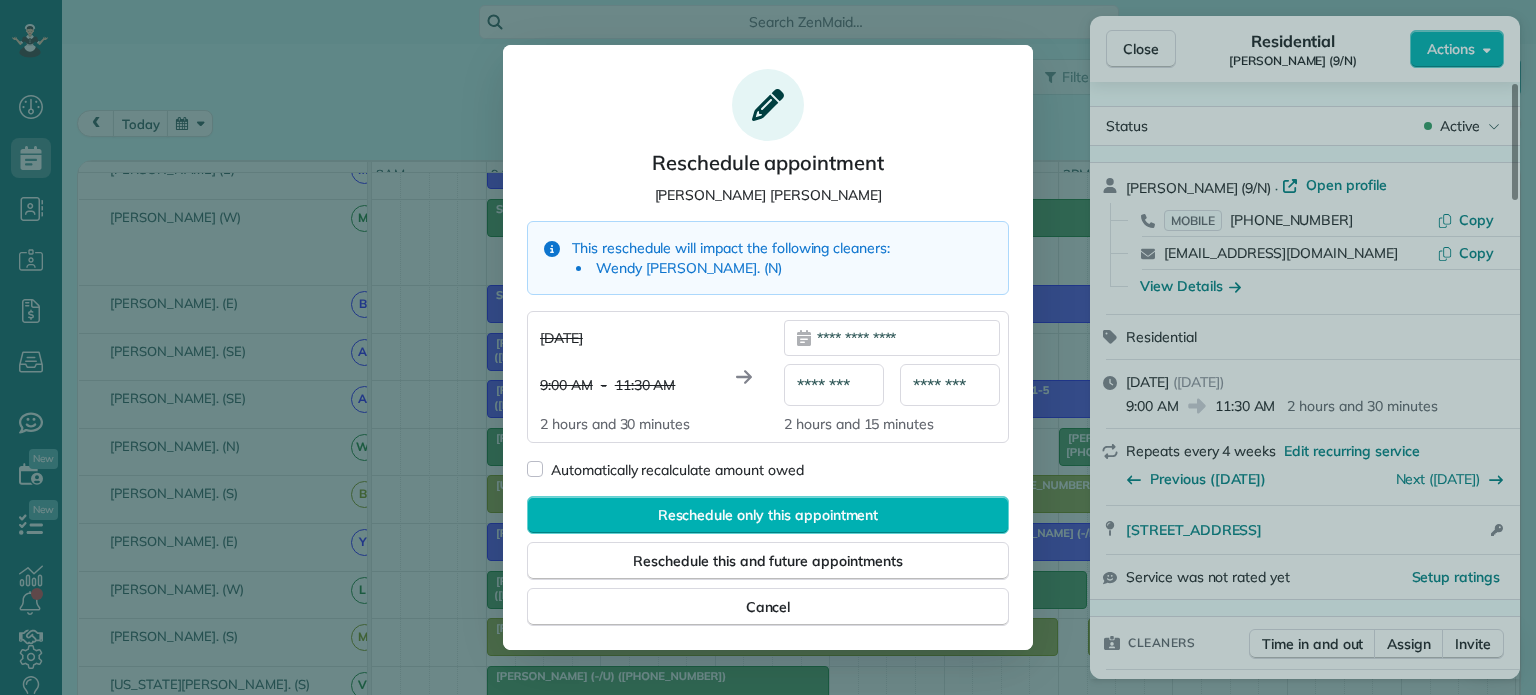 click on "********" at bounding box center (950, 385) 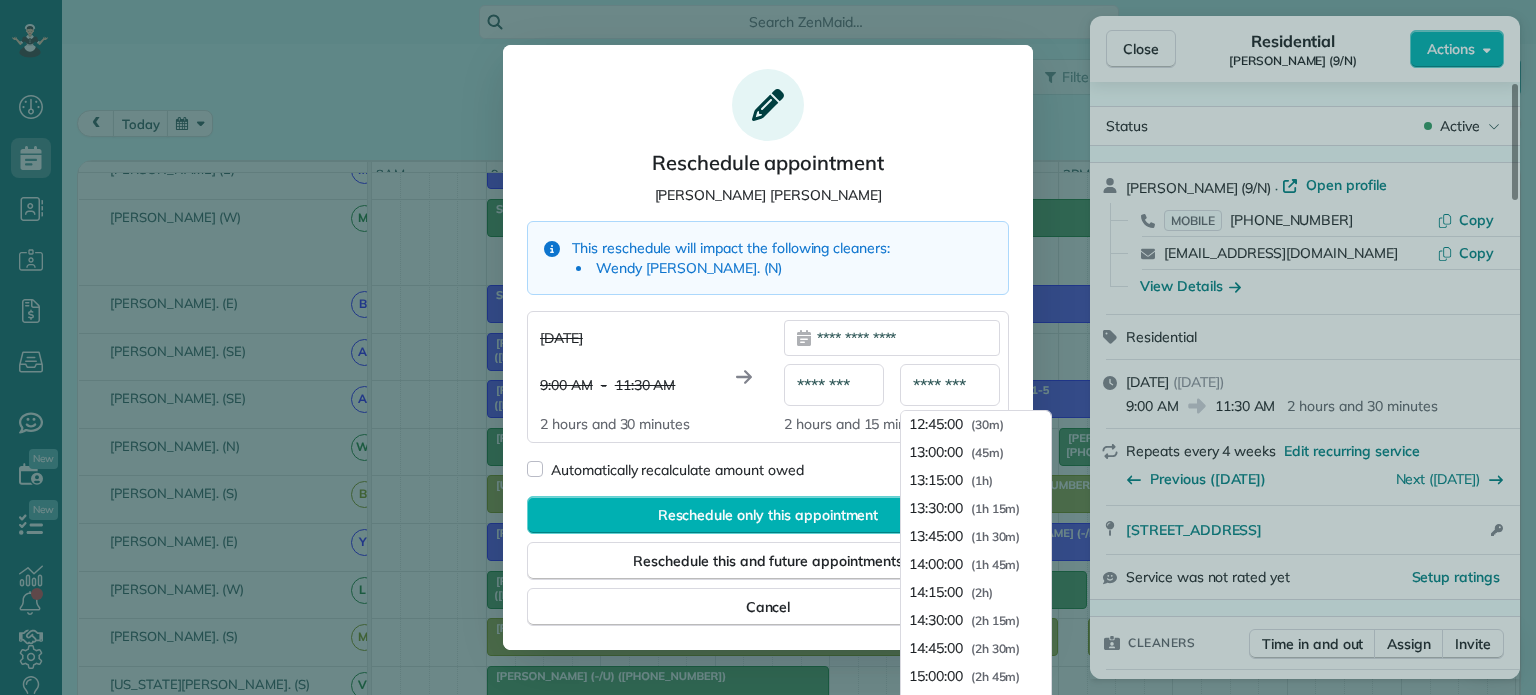 scroll, scrollTop: 69, scrollLeft: 0, axis: vertical 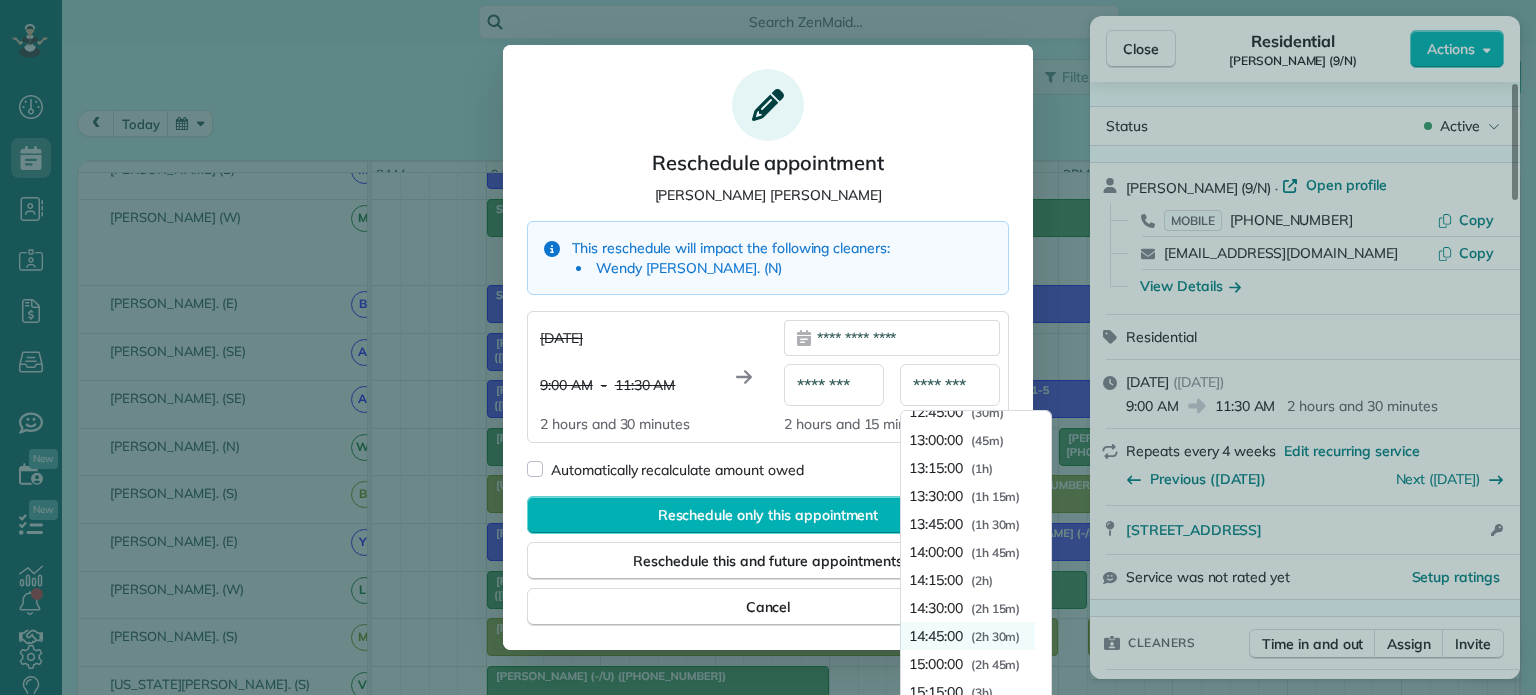click on "( 2h 30m )" at bounding box center (996, 637) 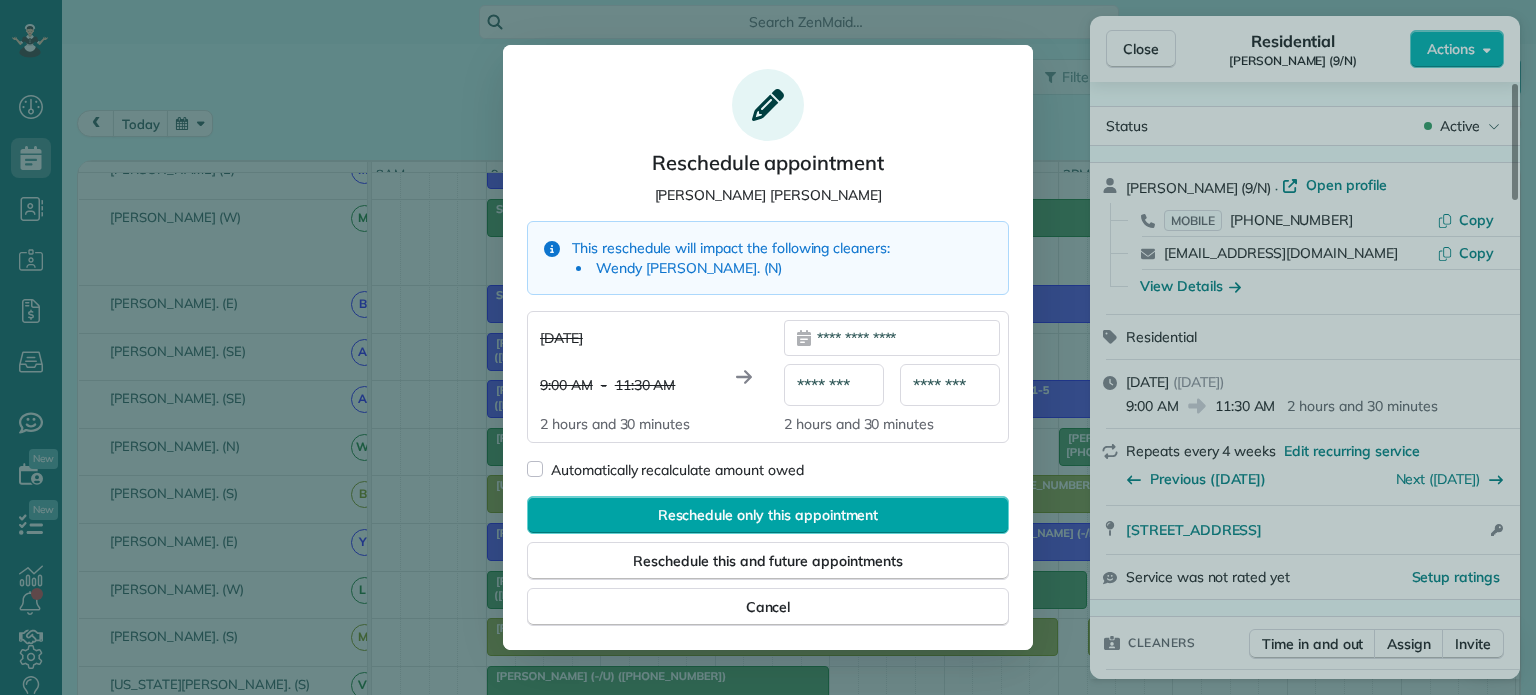 click on "Reschedule only this appointment" at bounding box center [768, 515] 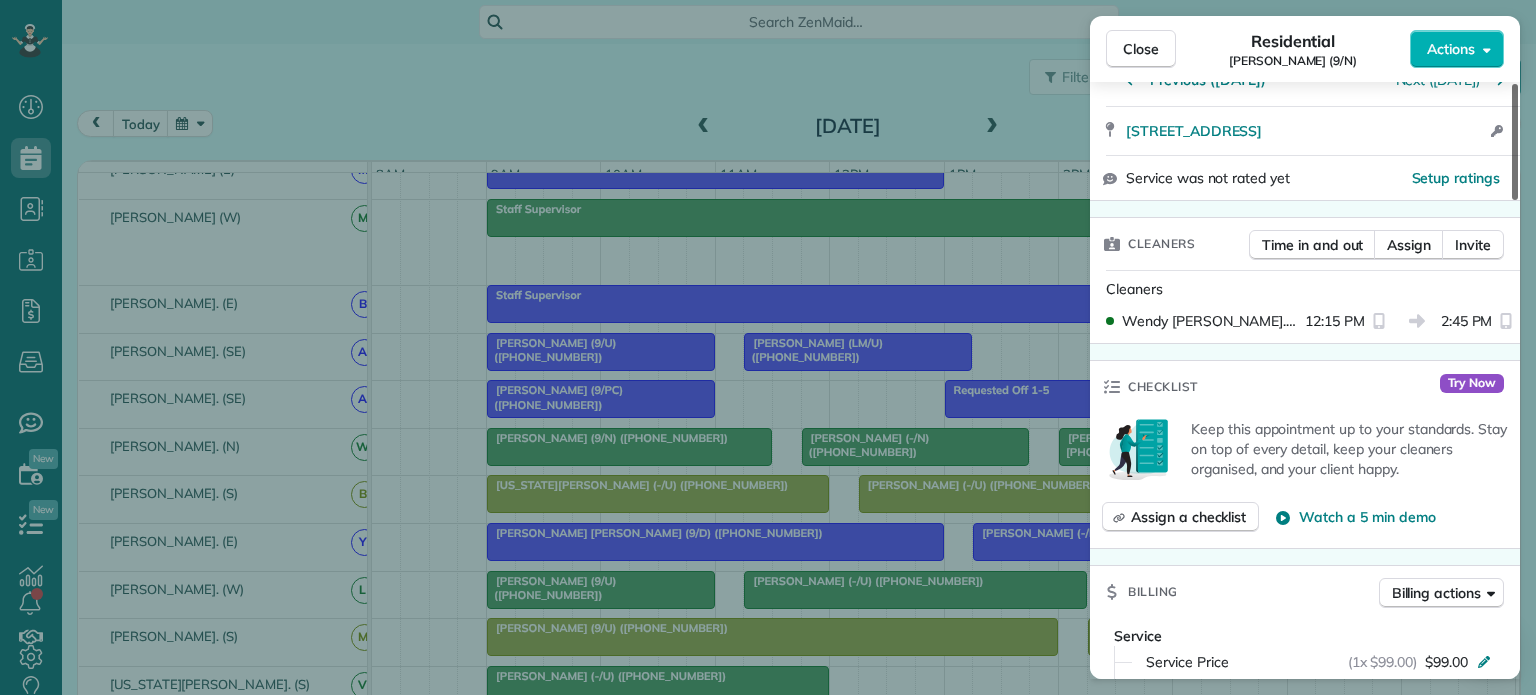 scroll, scrollTop: 362, scrollLeft: 0, axis: vertical 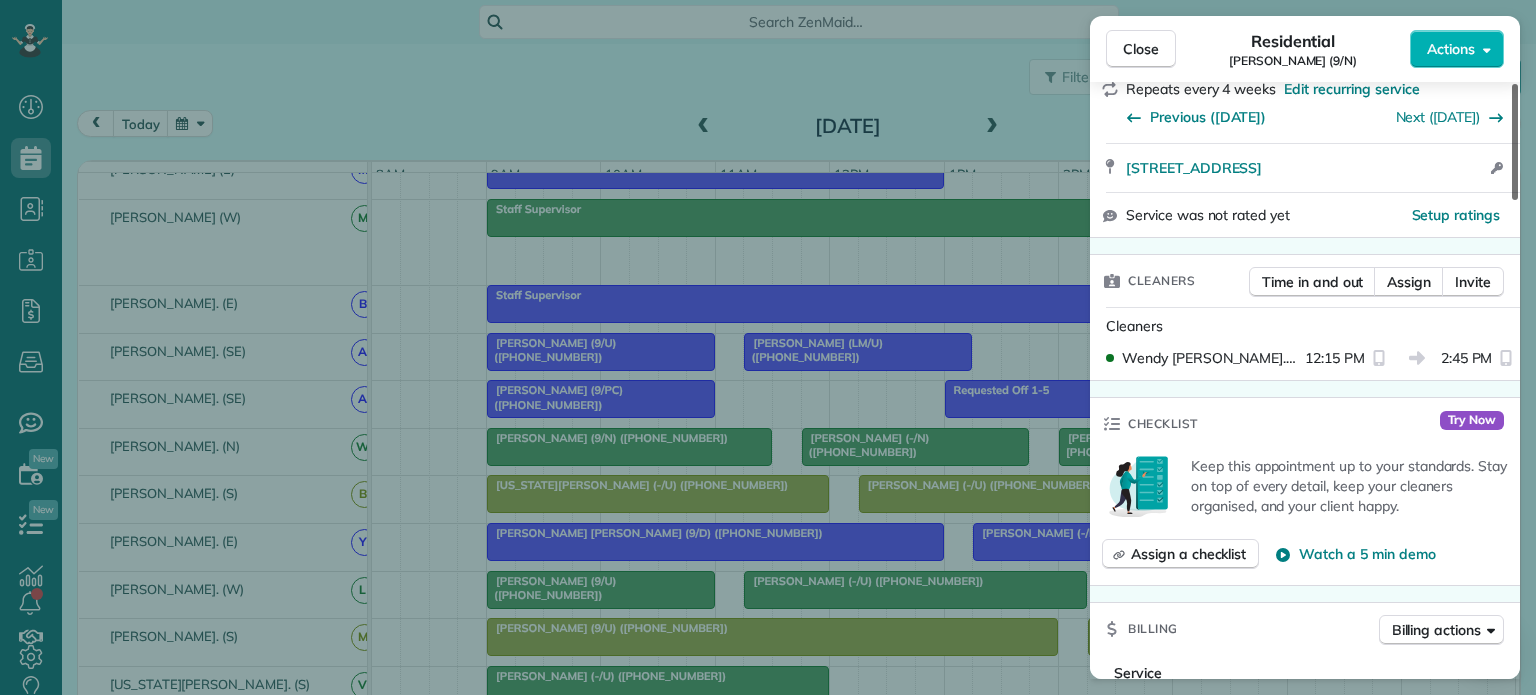 drag, startPoint x: 1513, startPoint y: 163, endPoint x: 1532, endPoint y: 233, distance: 72.53275 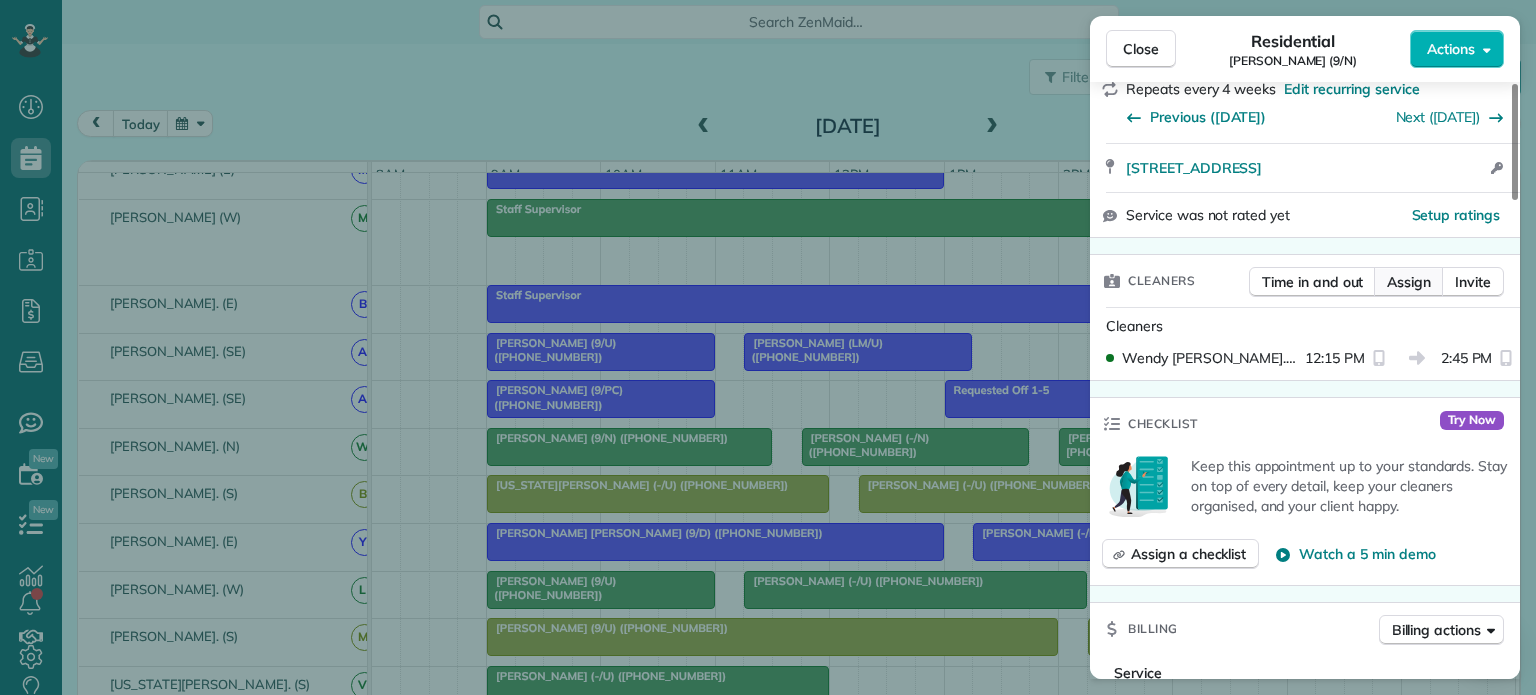 click on "Assign" at bounding box center (1409, 282) 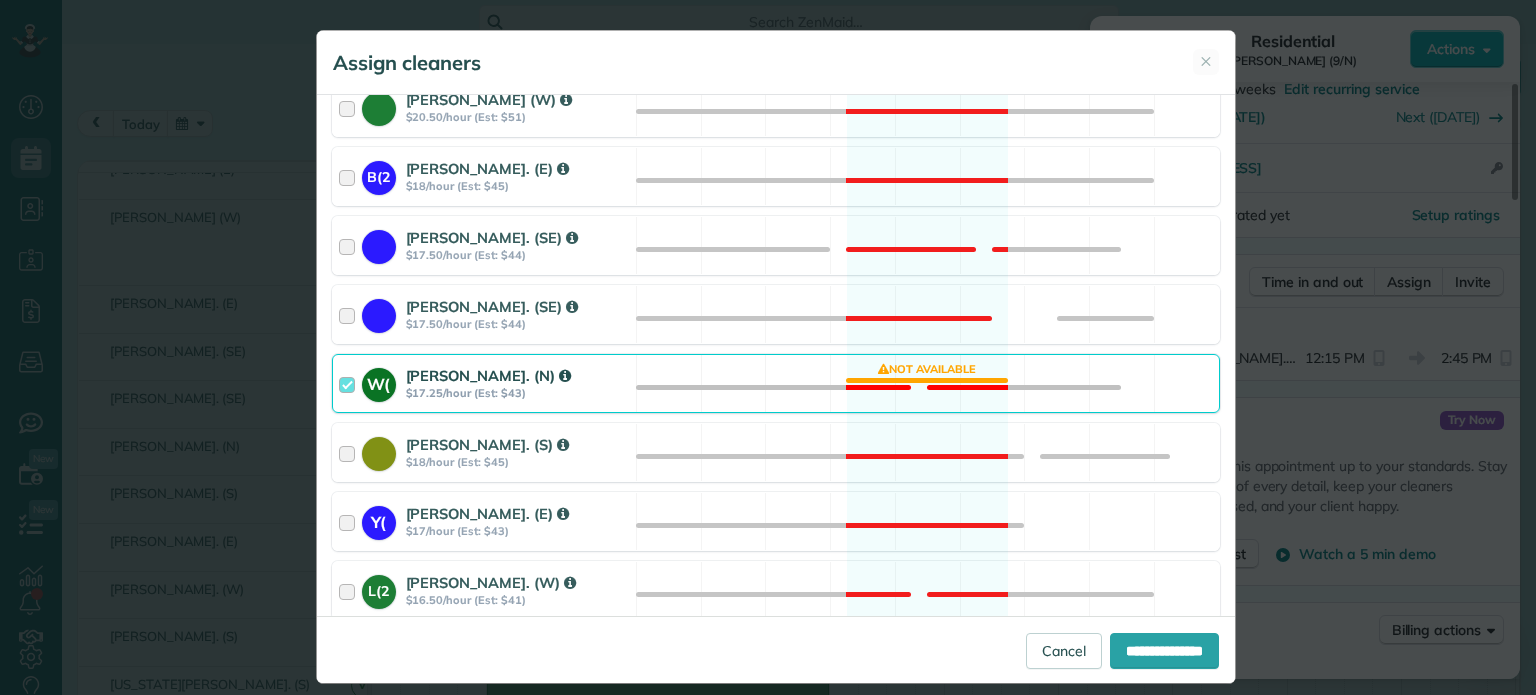 scroll, scrollTop: 353, scrollLeft: 0, axis: vertical 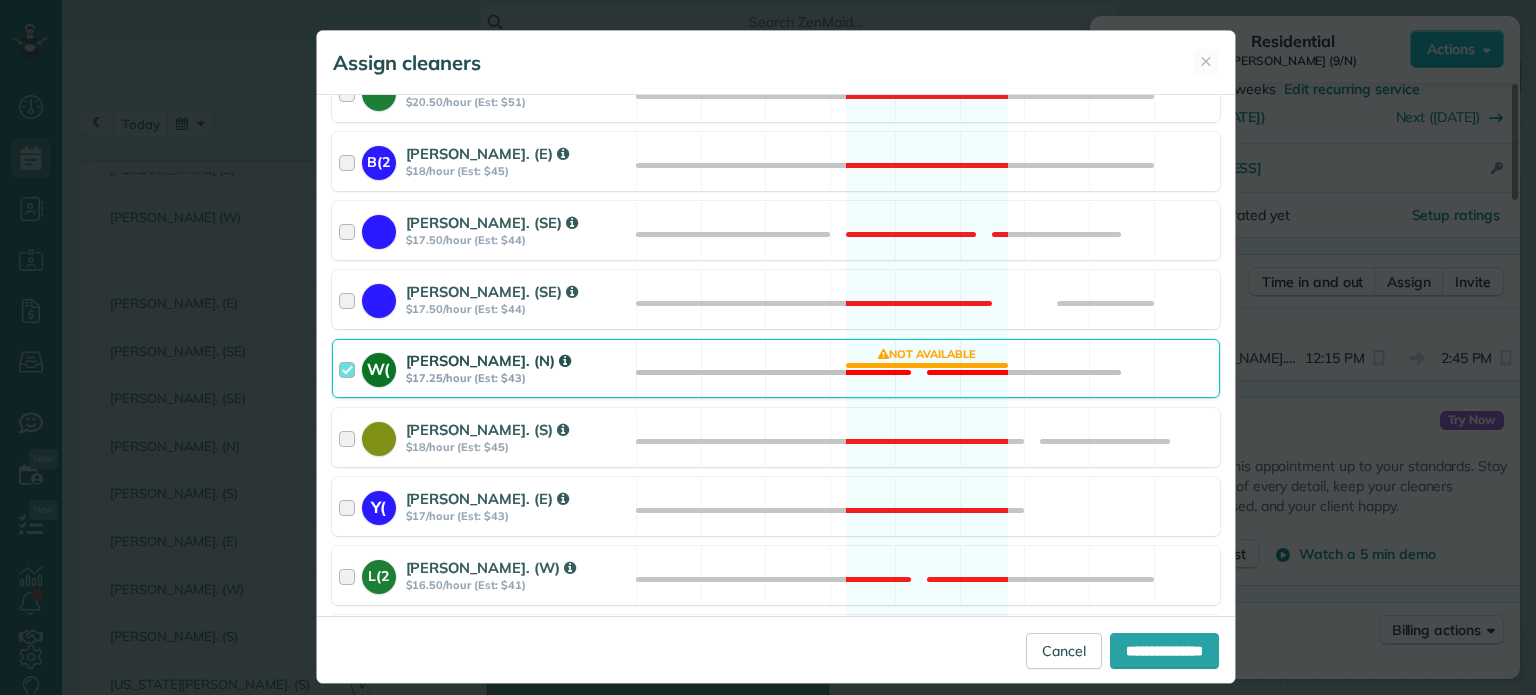 click at bounding box center [350, 368] 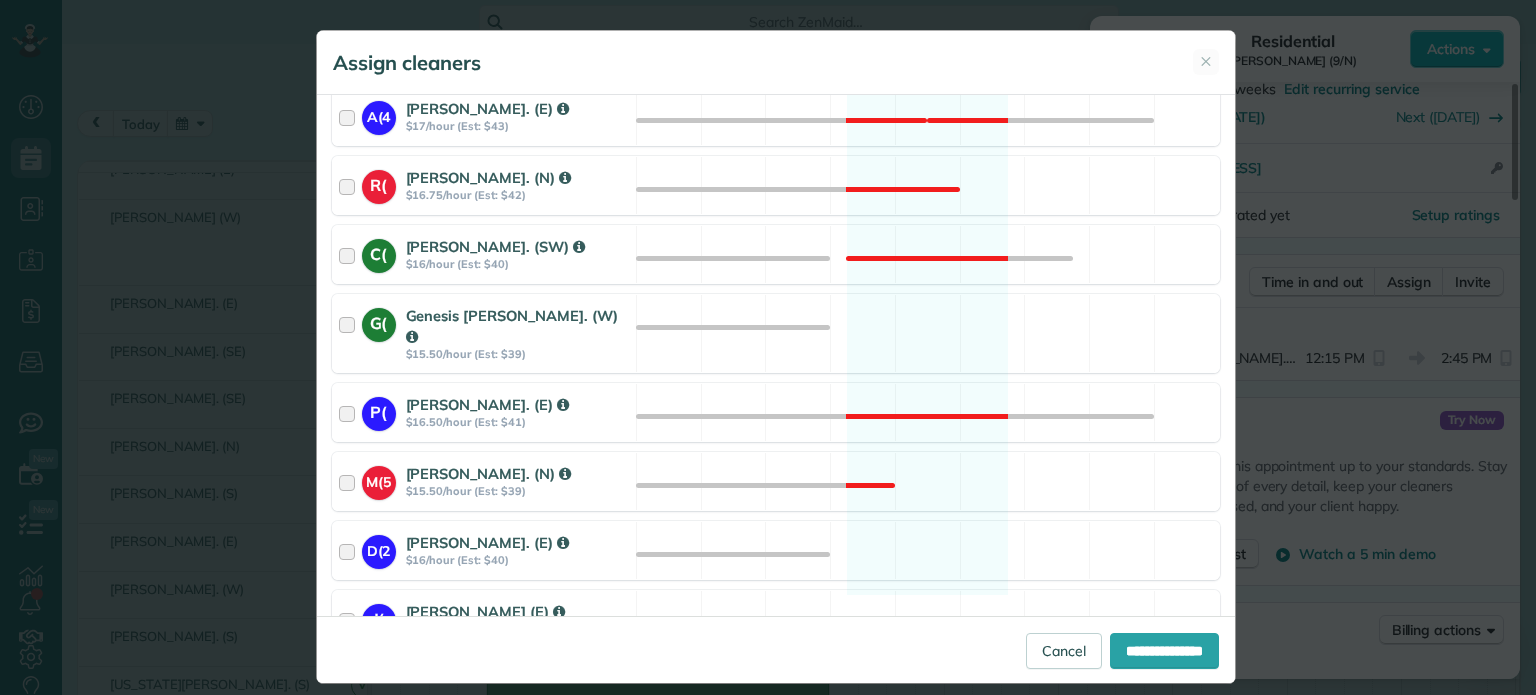 scroll, scrollTop: 1837, scrollLeft: 0, axis: vertical 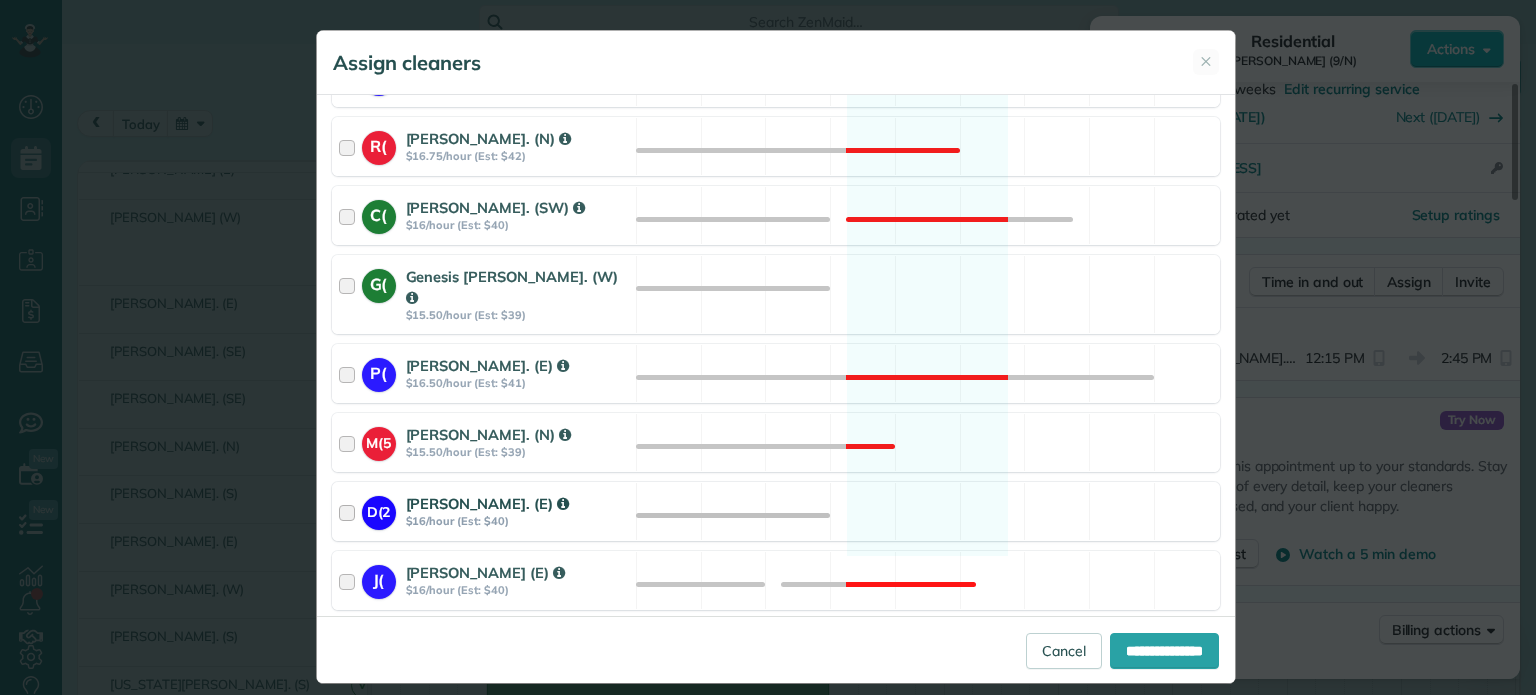 click at bounding box center [350, 511] 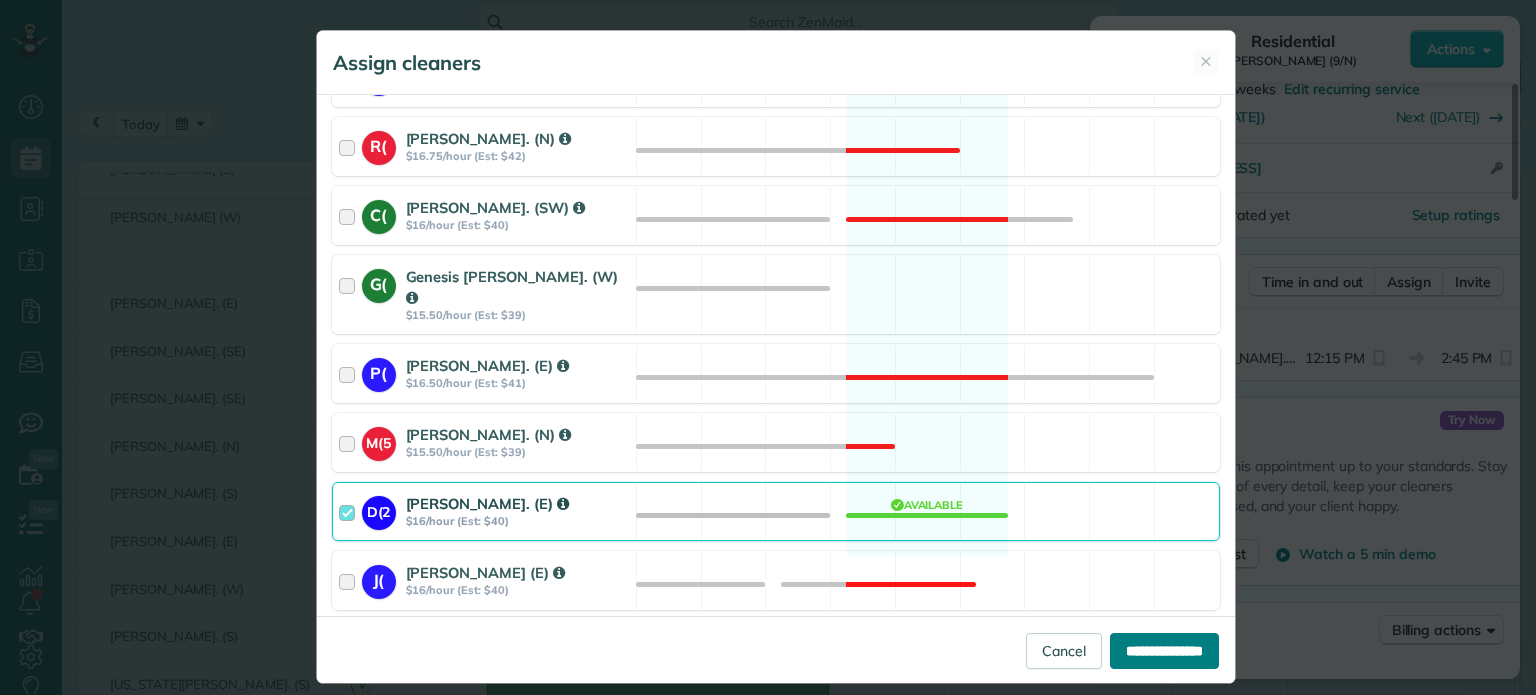 click on "**********" at bounding box center (1164, 651) 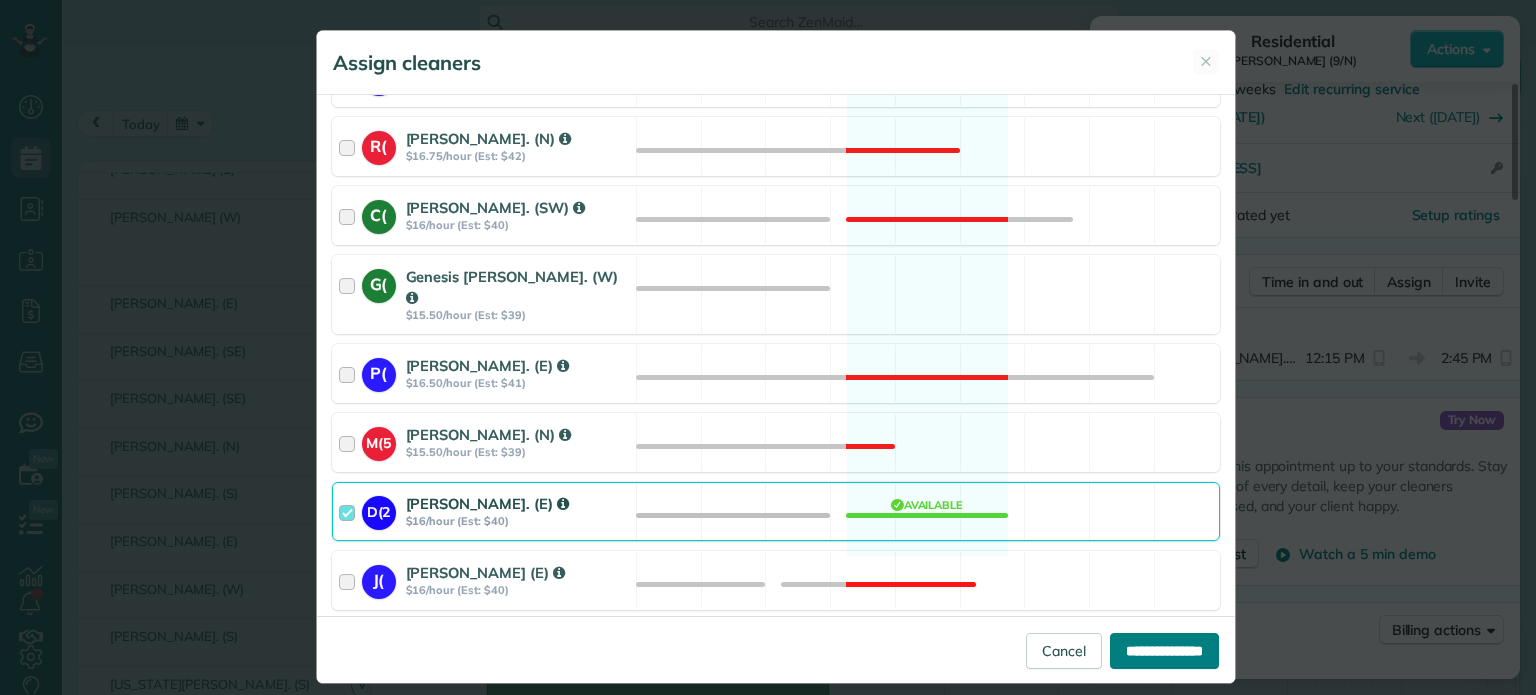 type on "**********" 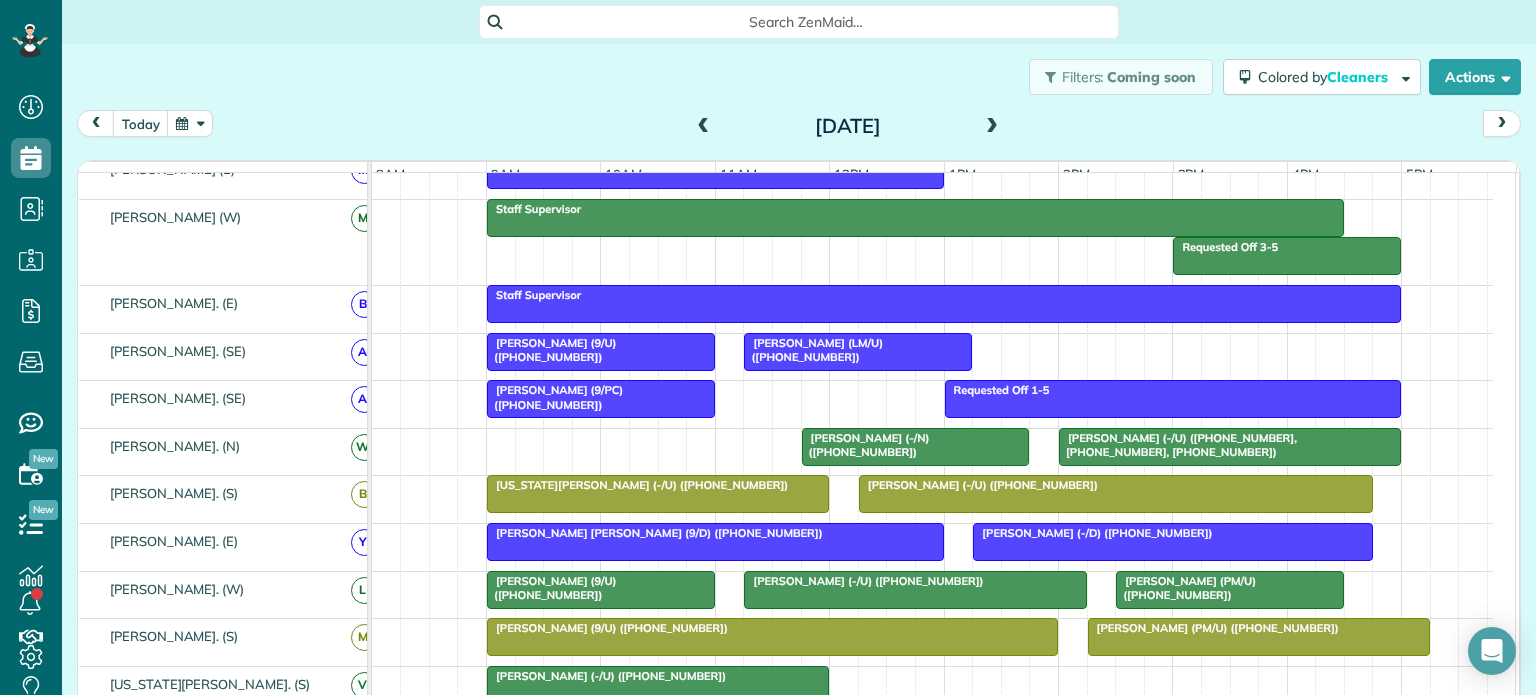 click at bounding box center (704, 127) 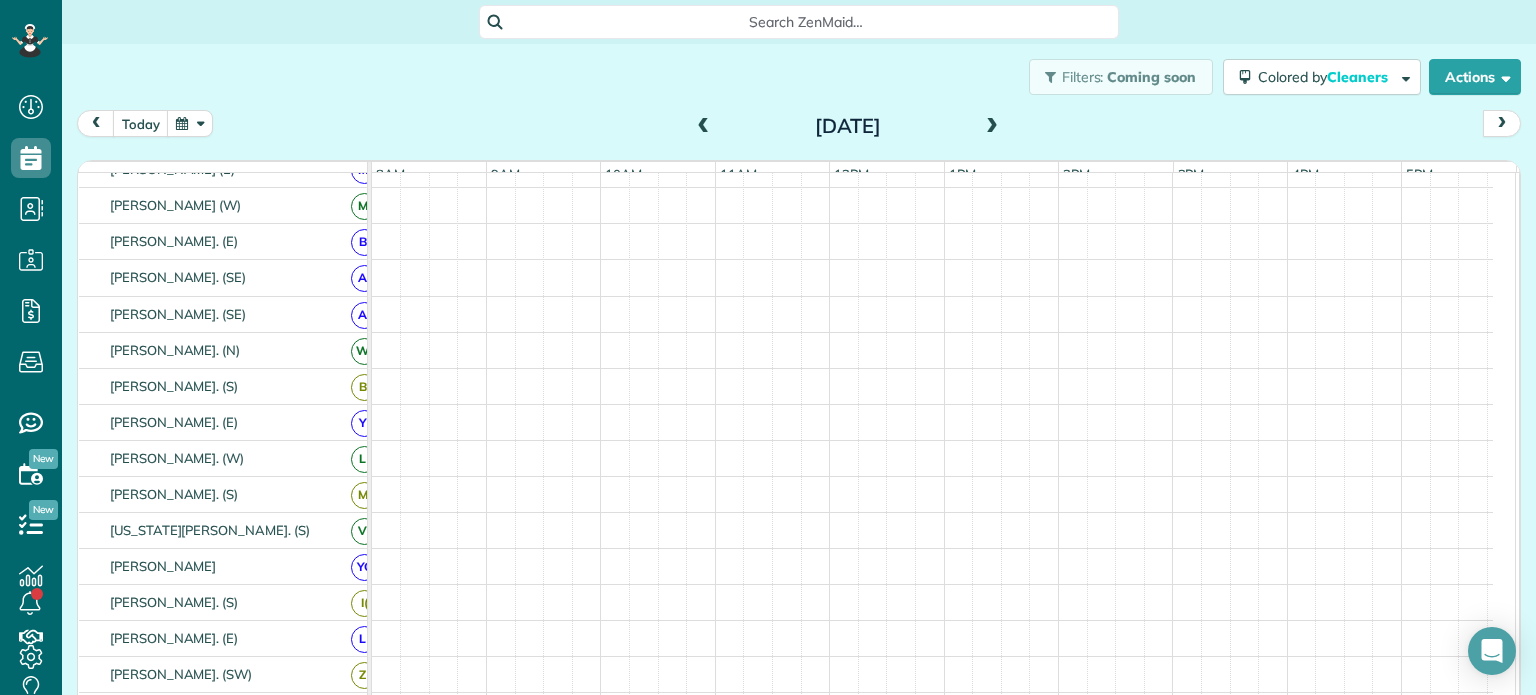 scroll, scrollTop: 124, scrollLeft: 0, axis: vertical 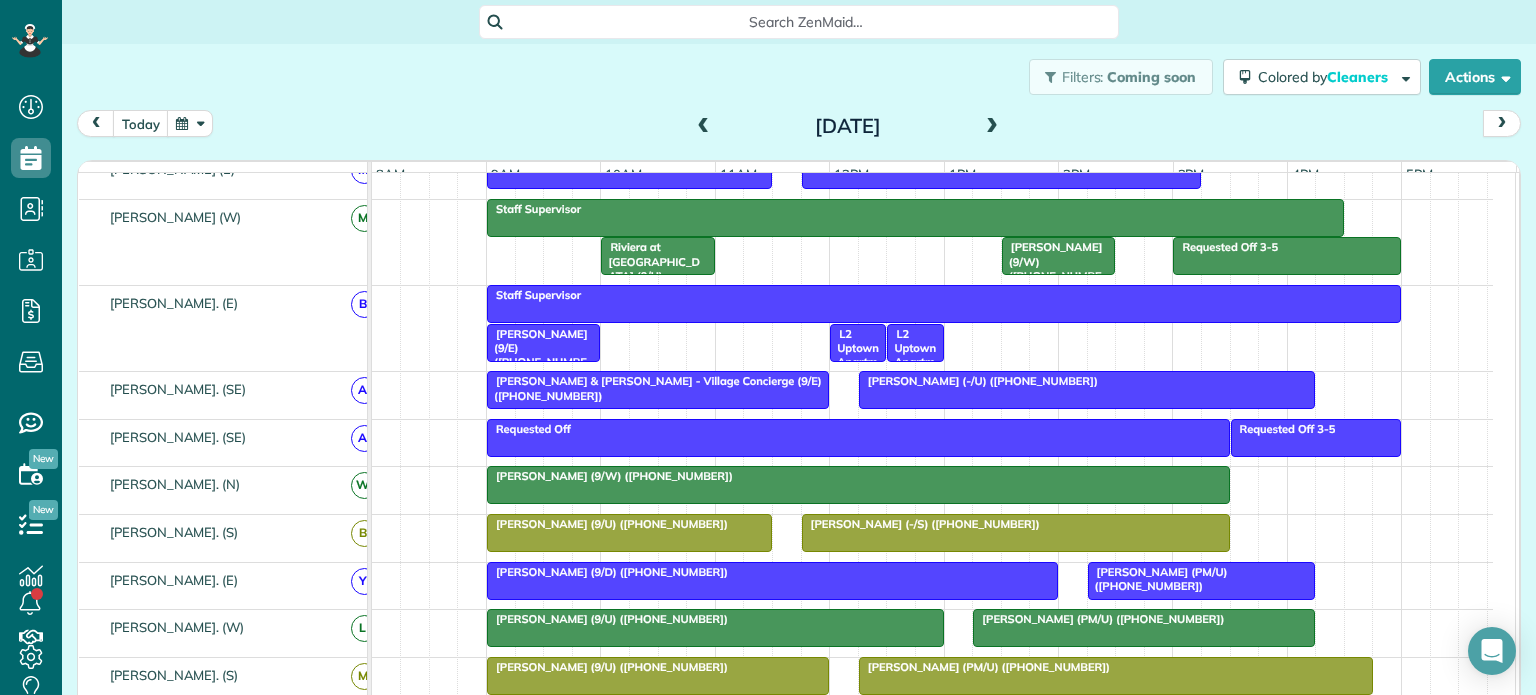click on "Search ZenMaid…" at bounding box center [806, 22] 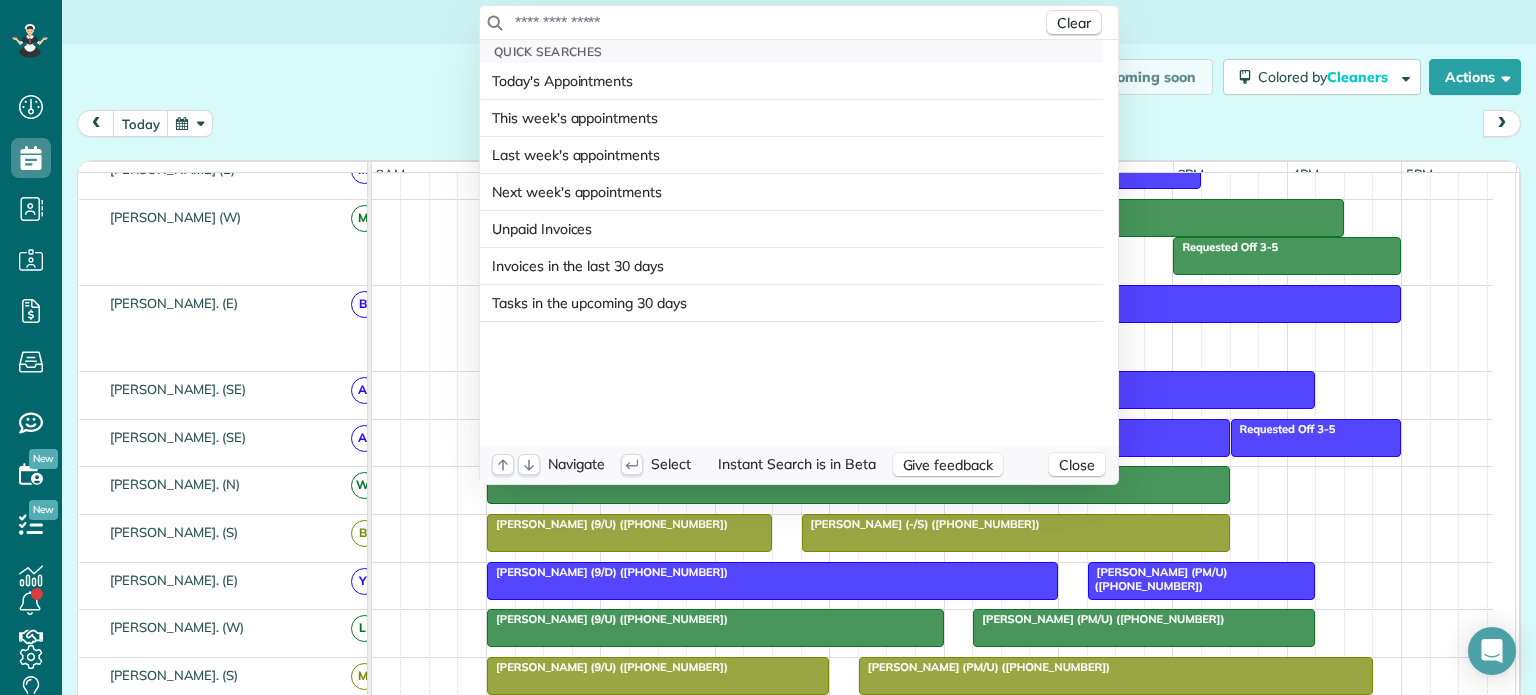 click at bounding box center (778, 22) 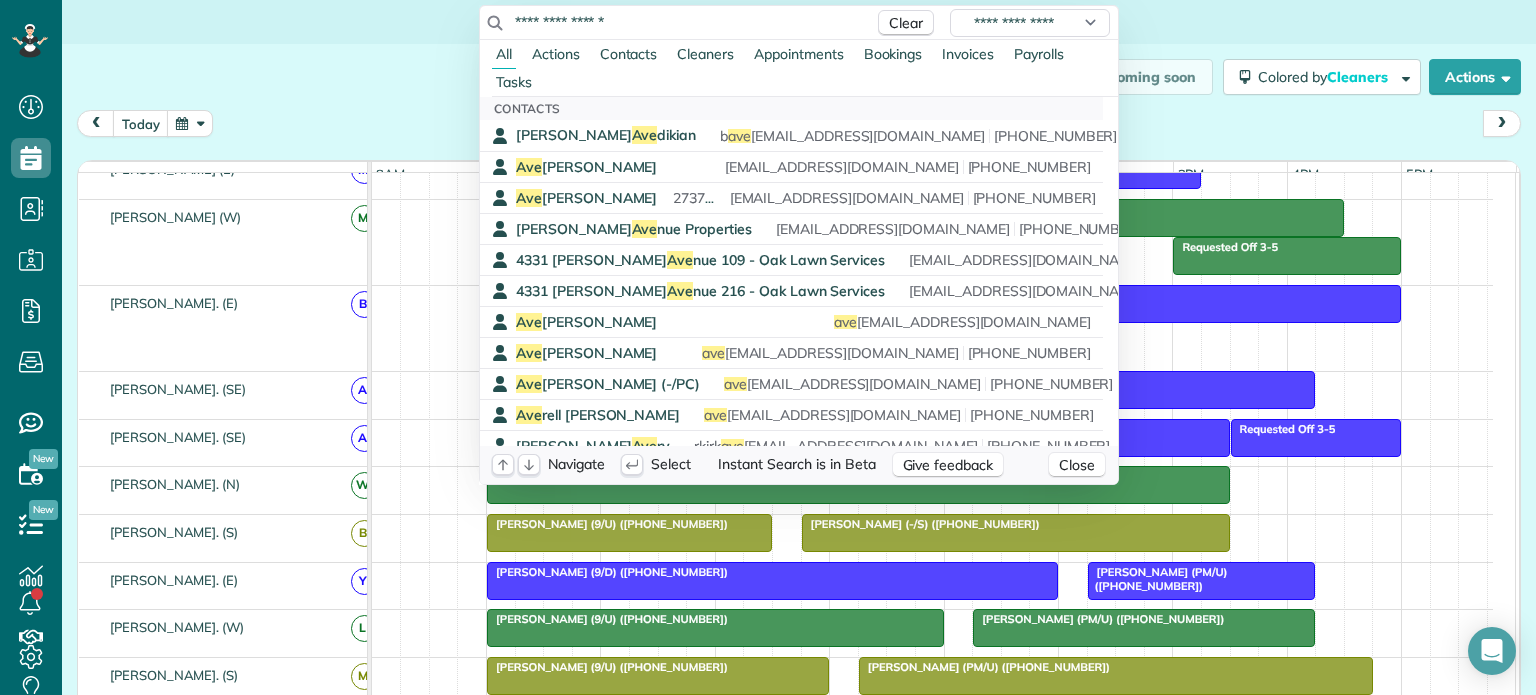 click on "**********" at bounding box center (689, 22) 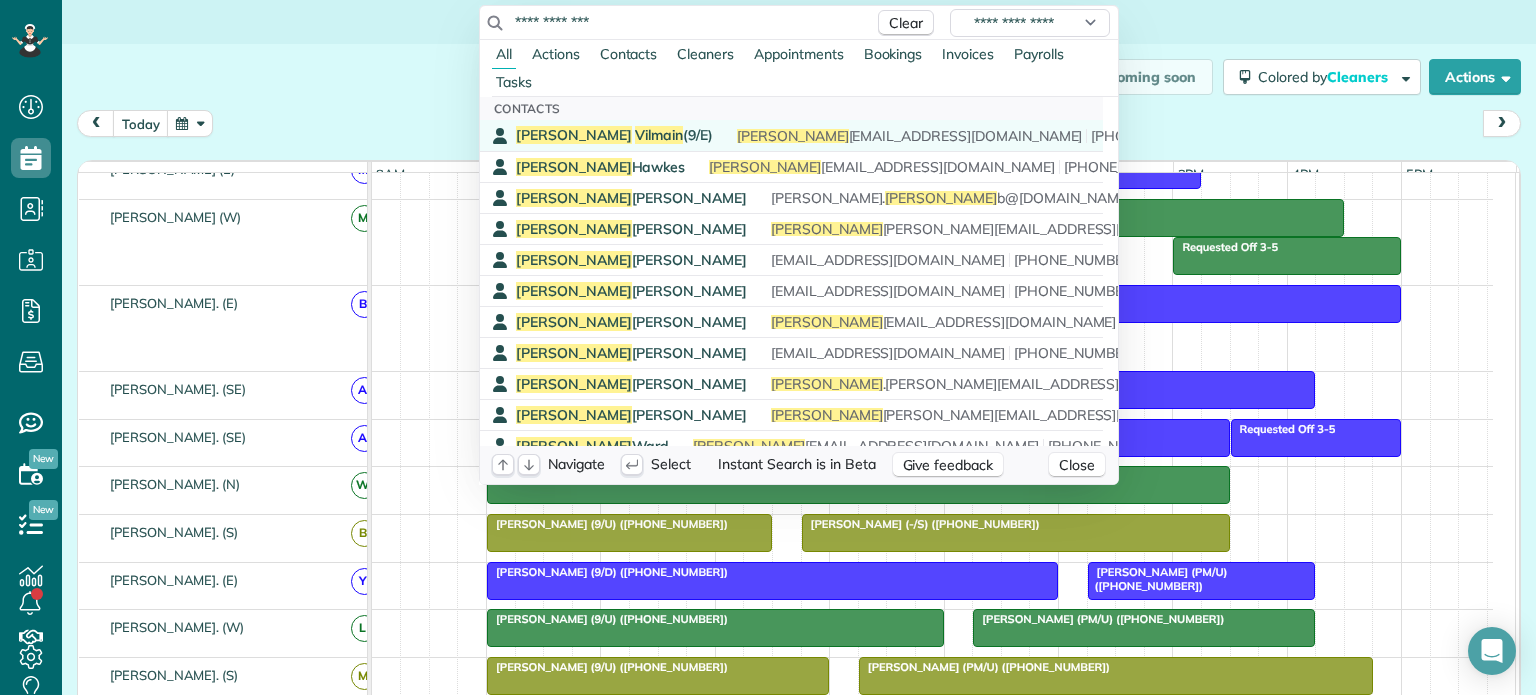 type on "**********" 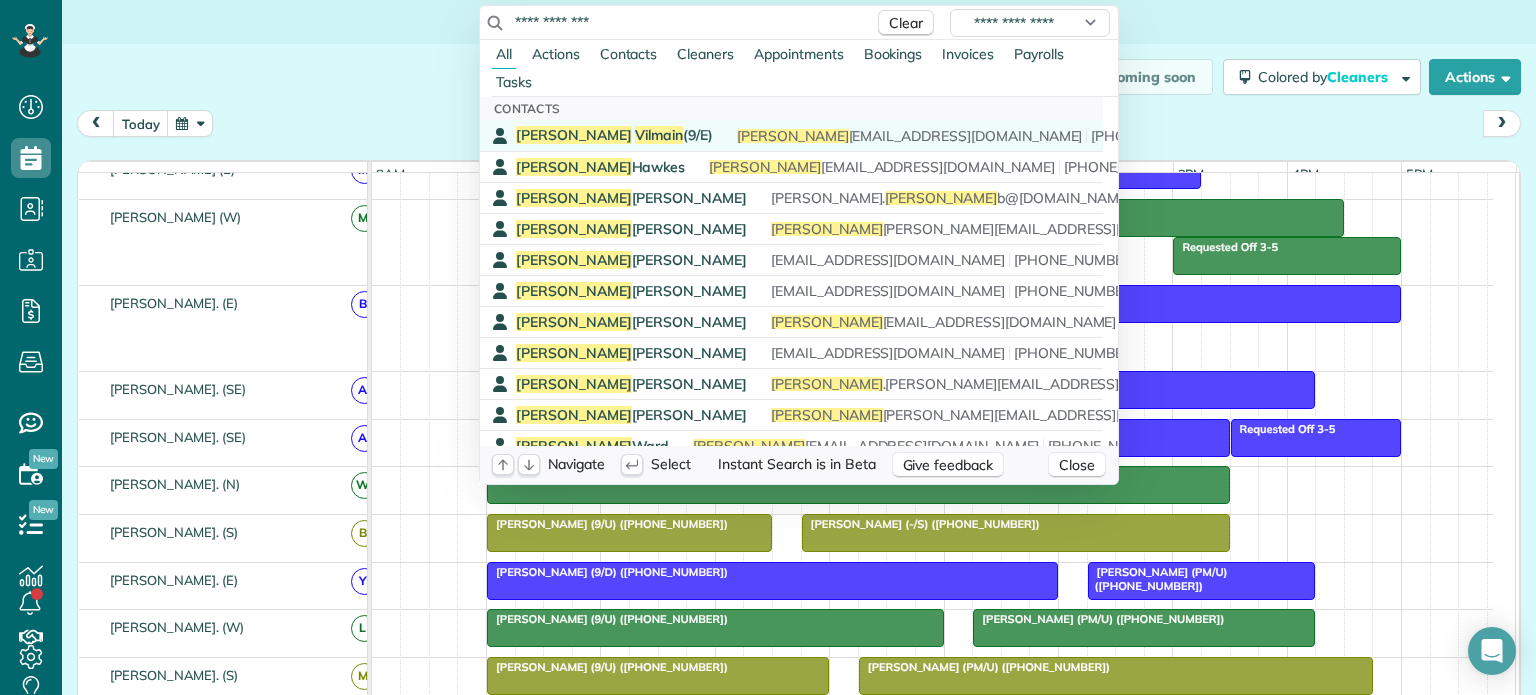 click on "Vilmain" 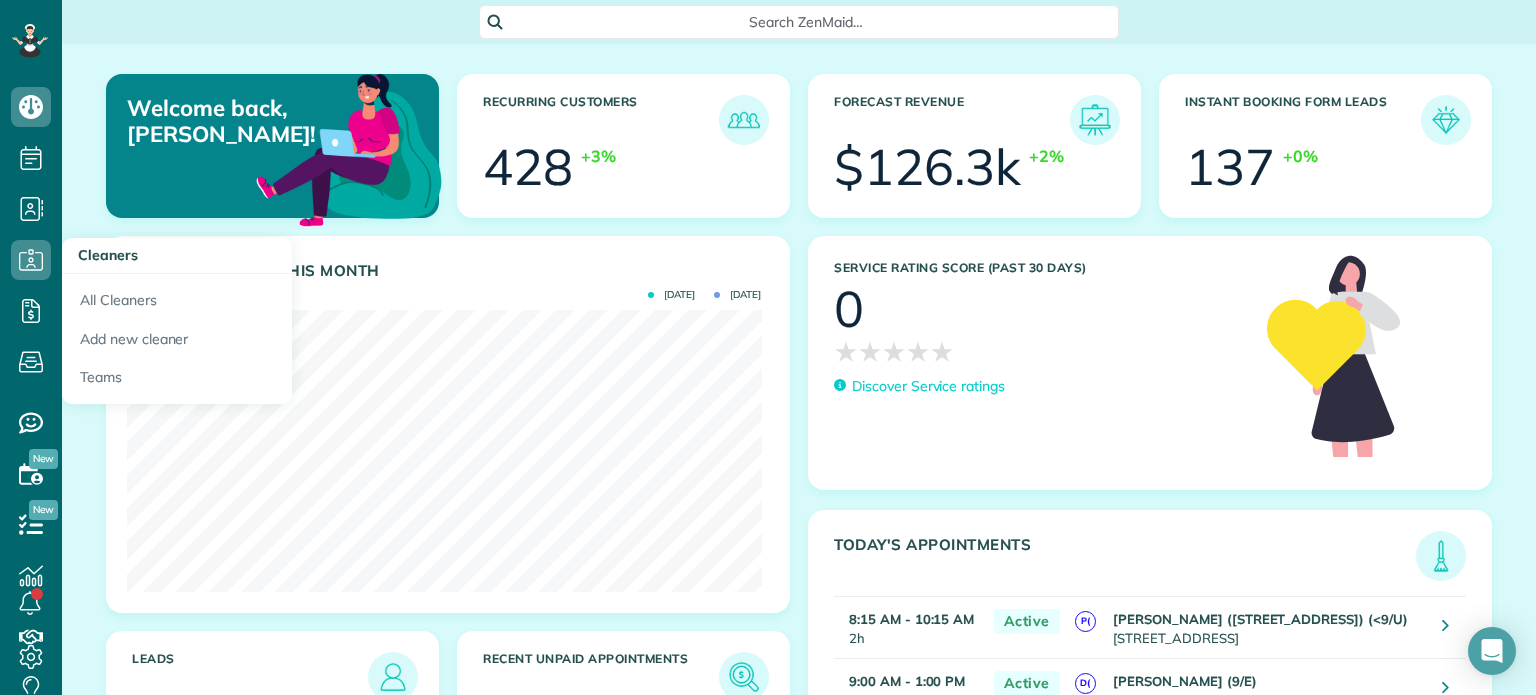 scroll, scrollTop: 0, scrollLeft: 0, axis: both 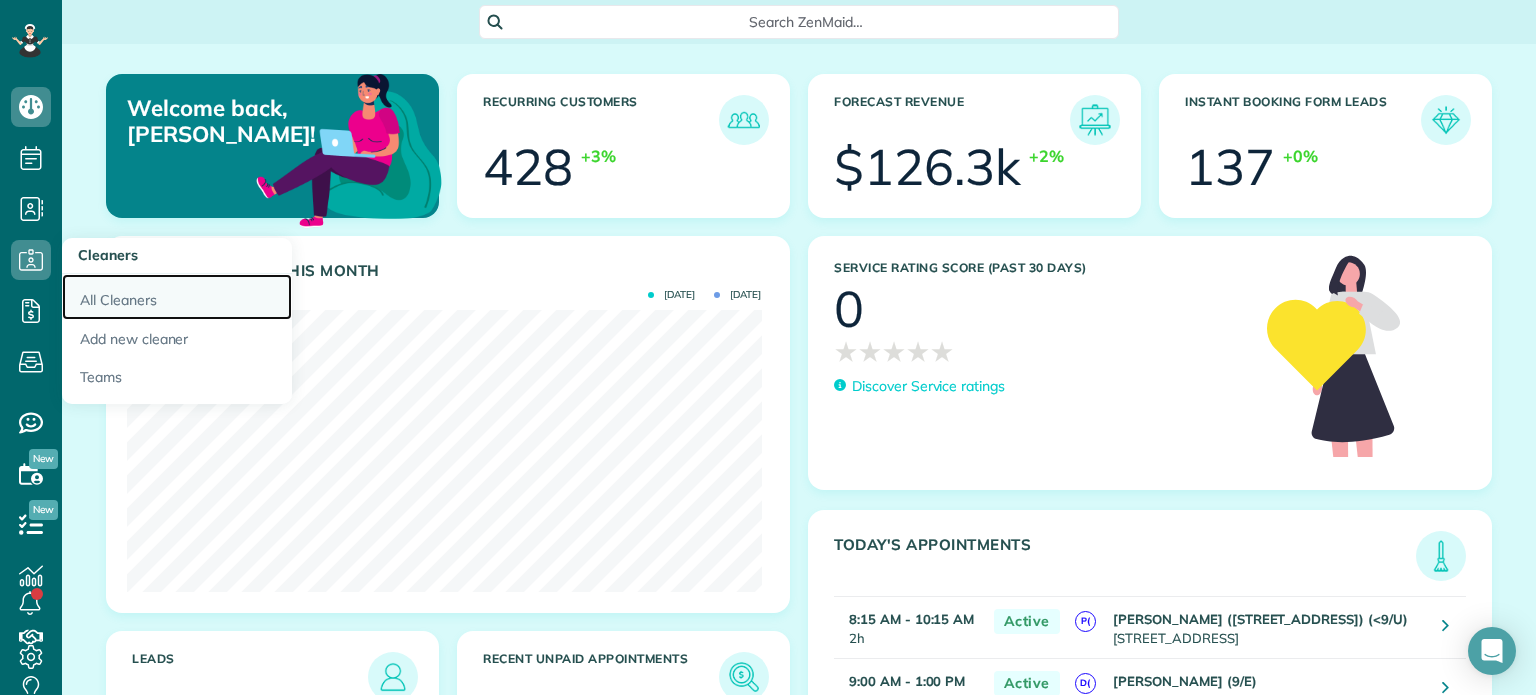click on "All Cleaners" at bounding box center (177, 297) 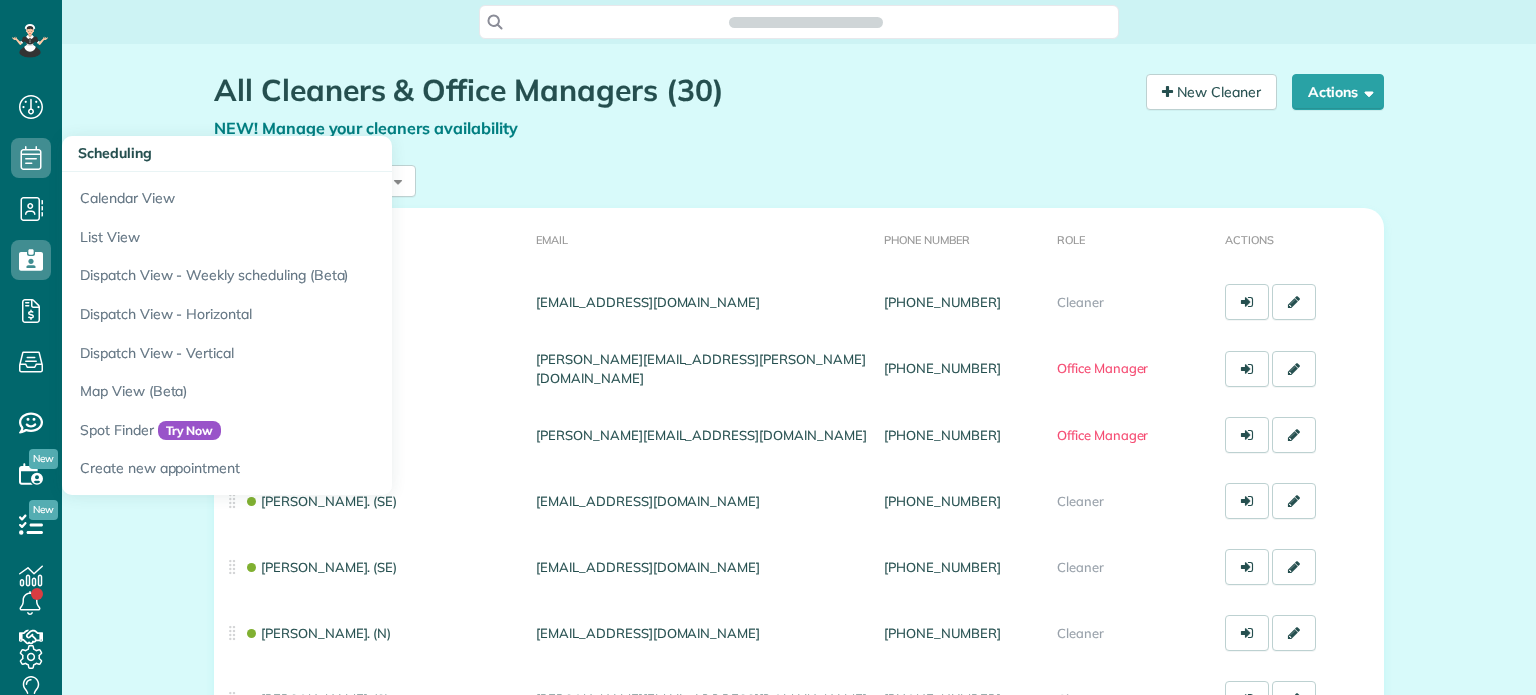 scroll, scrollTop: 0, scrollLeft: 0, axis: both 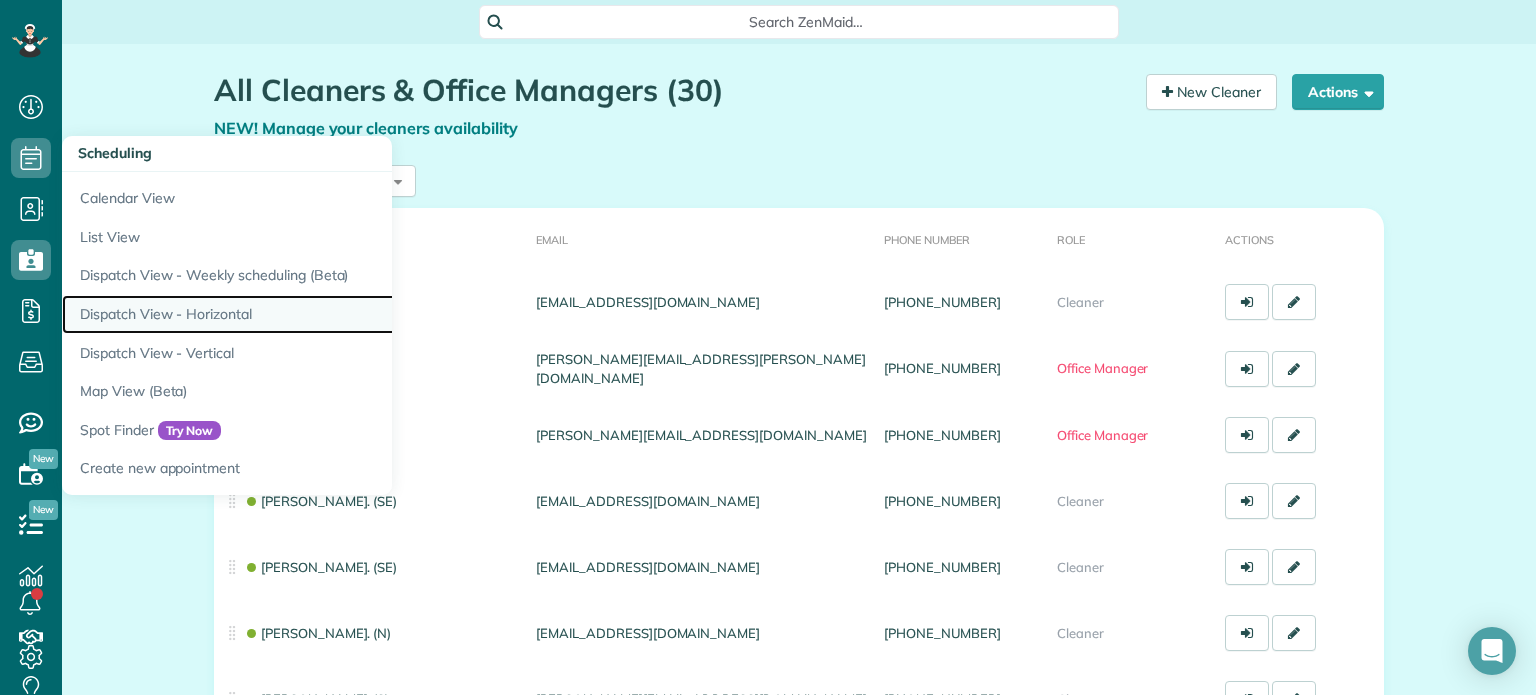 click on "Dispatch View - Horizontal" at bounding box center (312, 314) 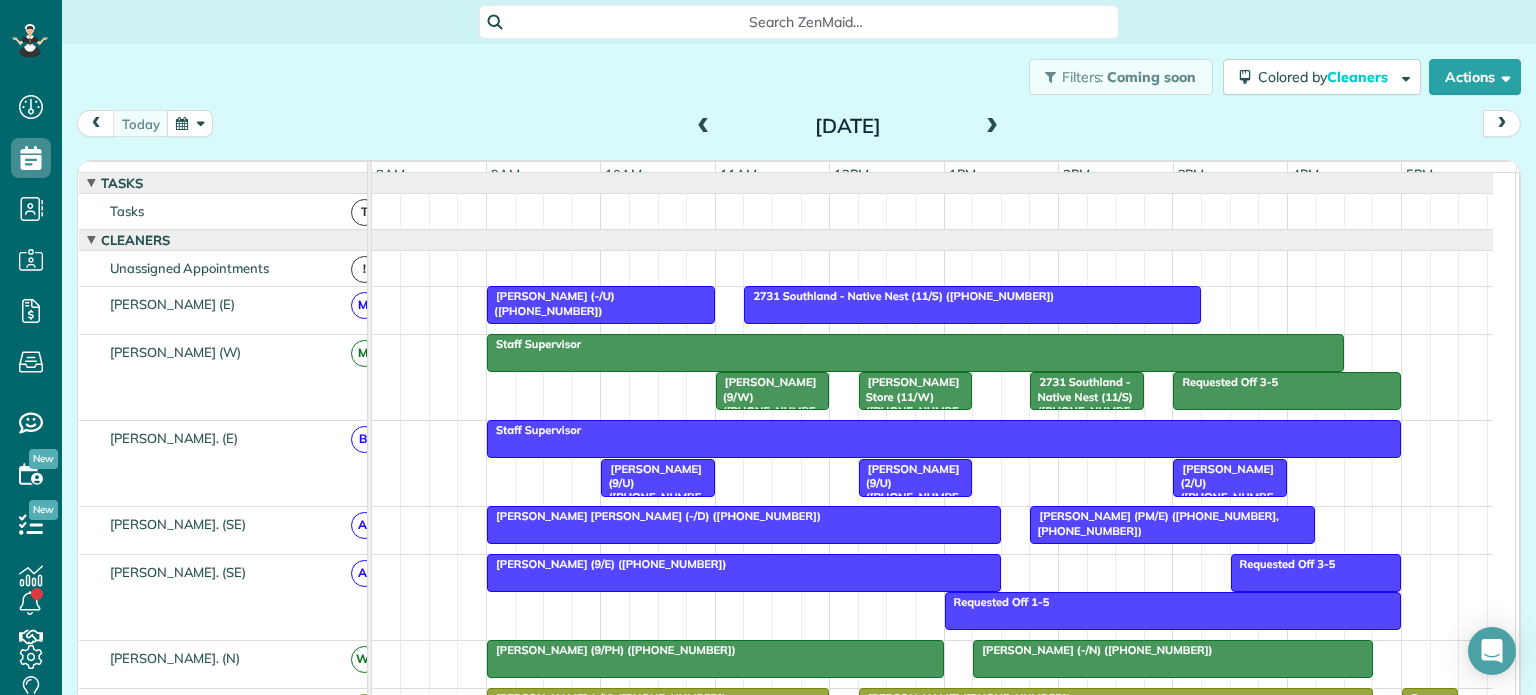 scroll, scrollTop: 0, scrollLeft: 0, axis: both 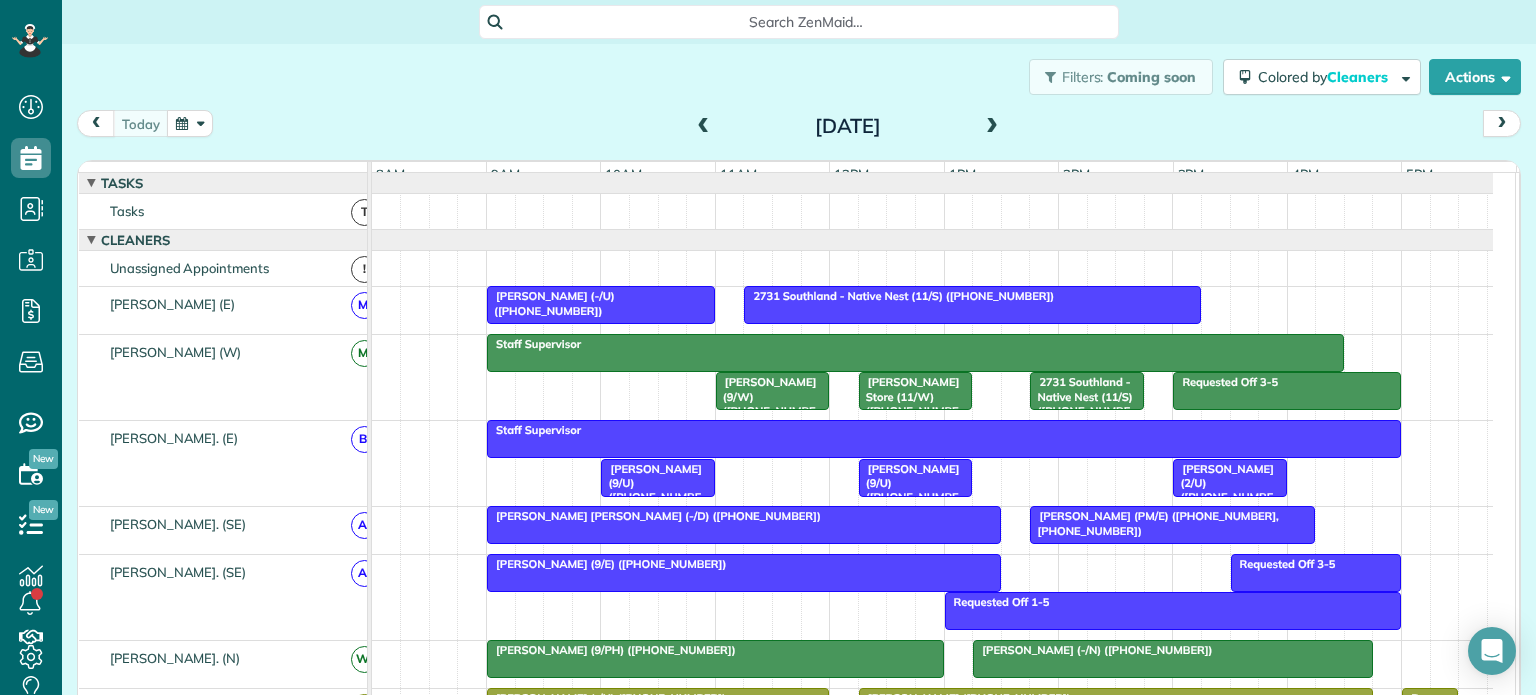 click at bounding box center (992, 127) 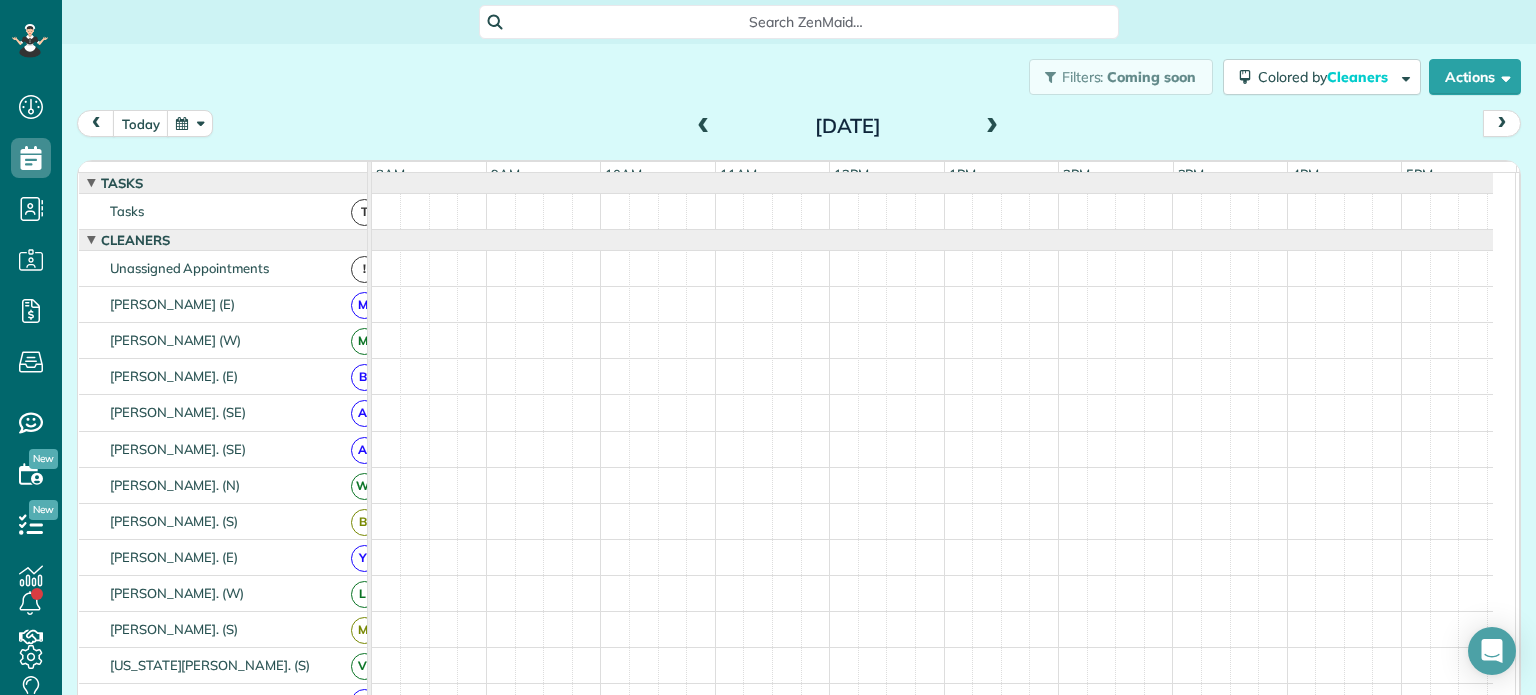 click at bounding box center (992, 127) 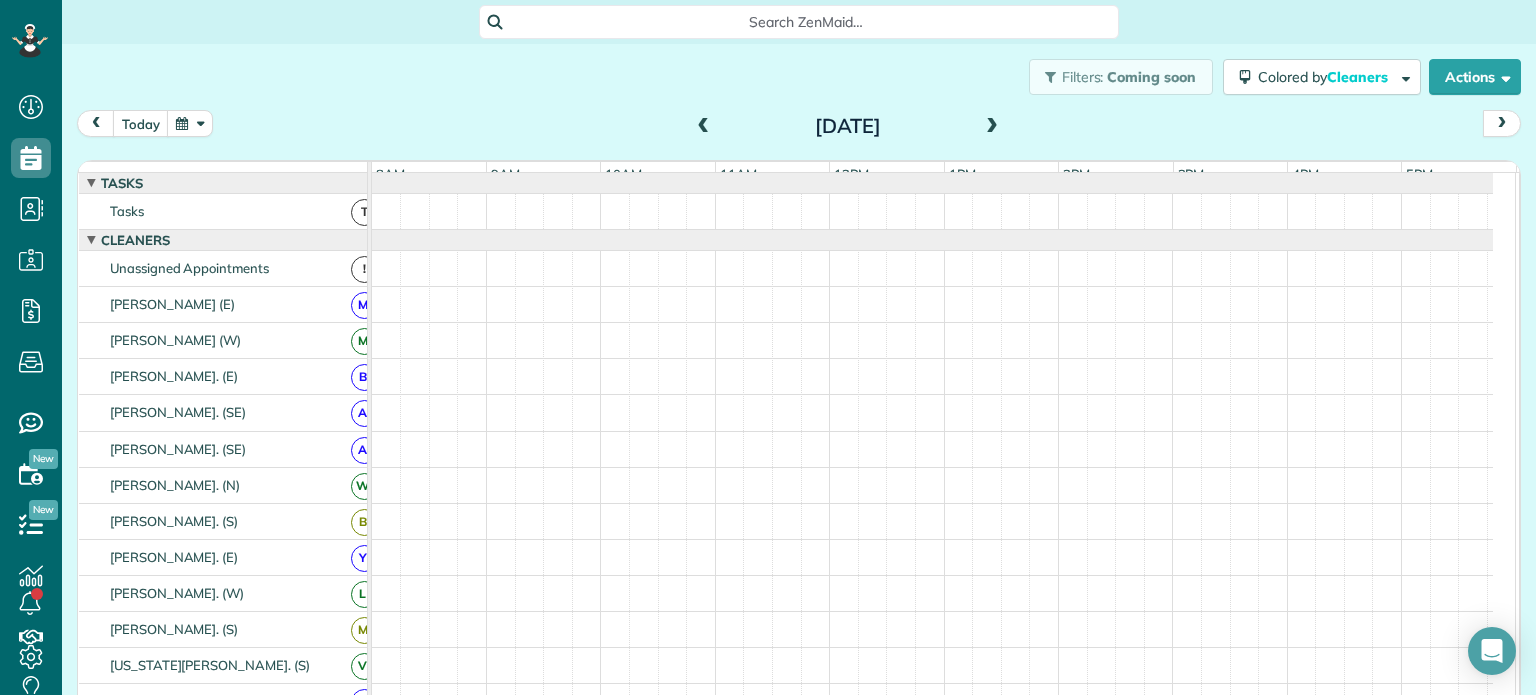 click at bounding box center (992, 127) 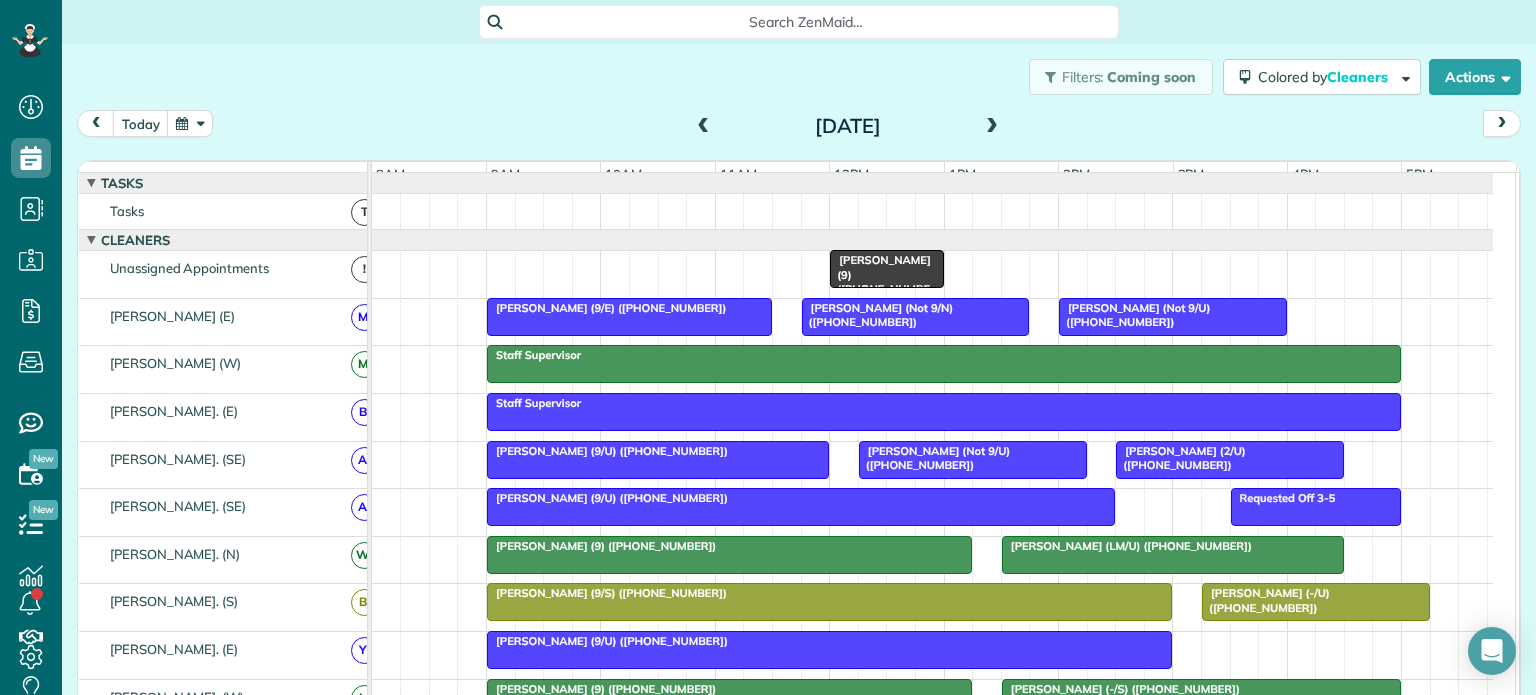scroll, scrollTop: 270, scrollLeft: 0, axis: vertical 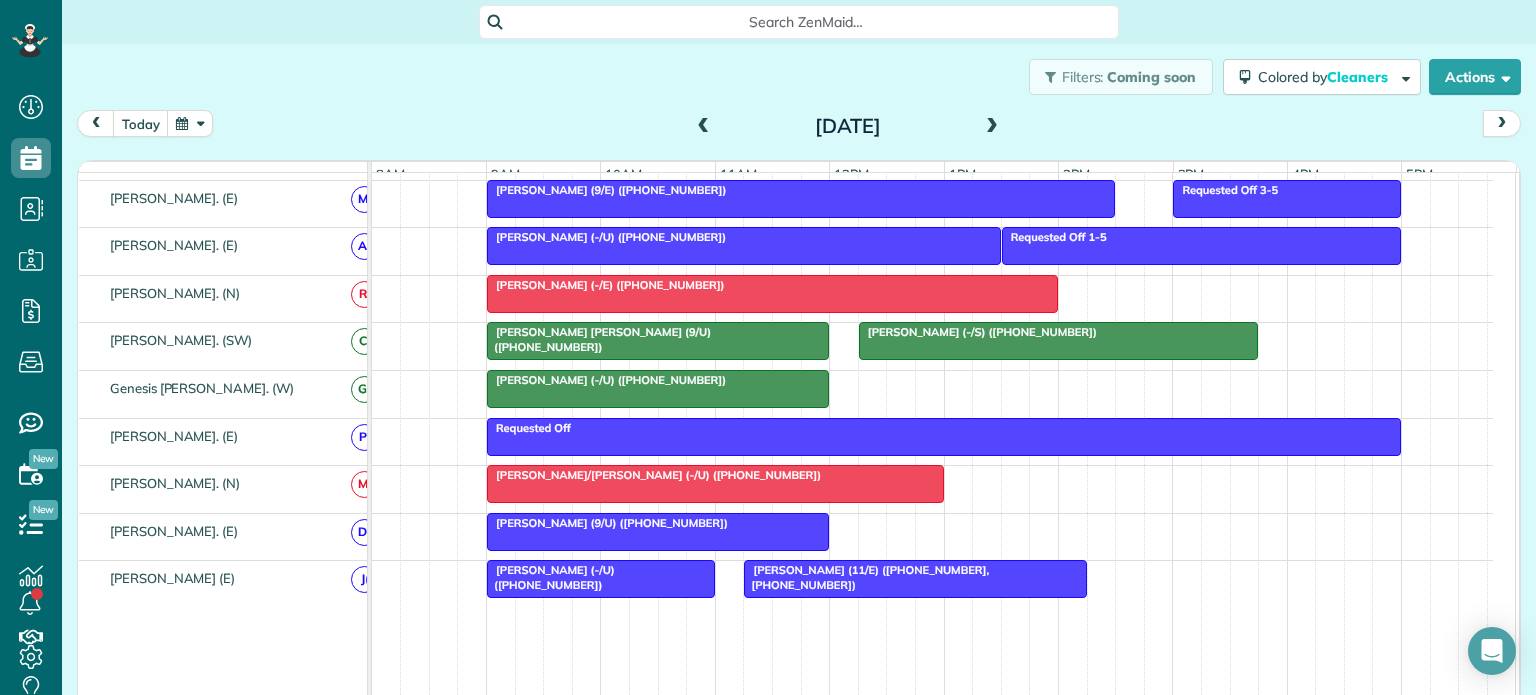 click on "[PERSON_NAME]/[PERSON_NAME] (-/U) ([PHONE_NUMBER])" at bounding box center [654, 475] 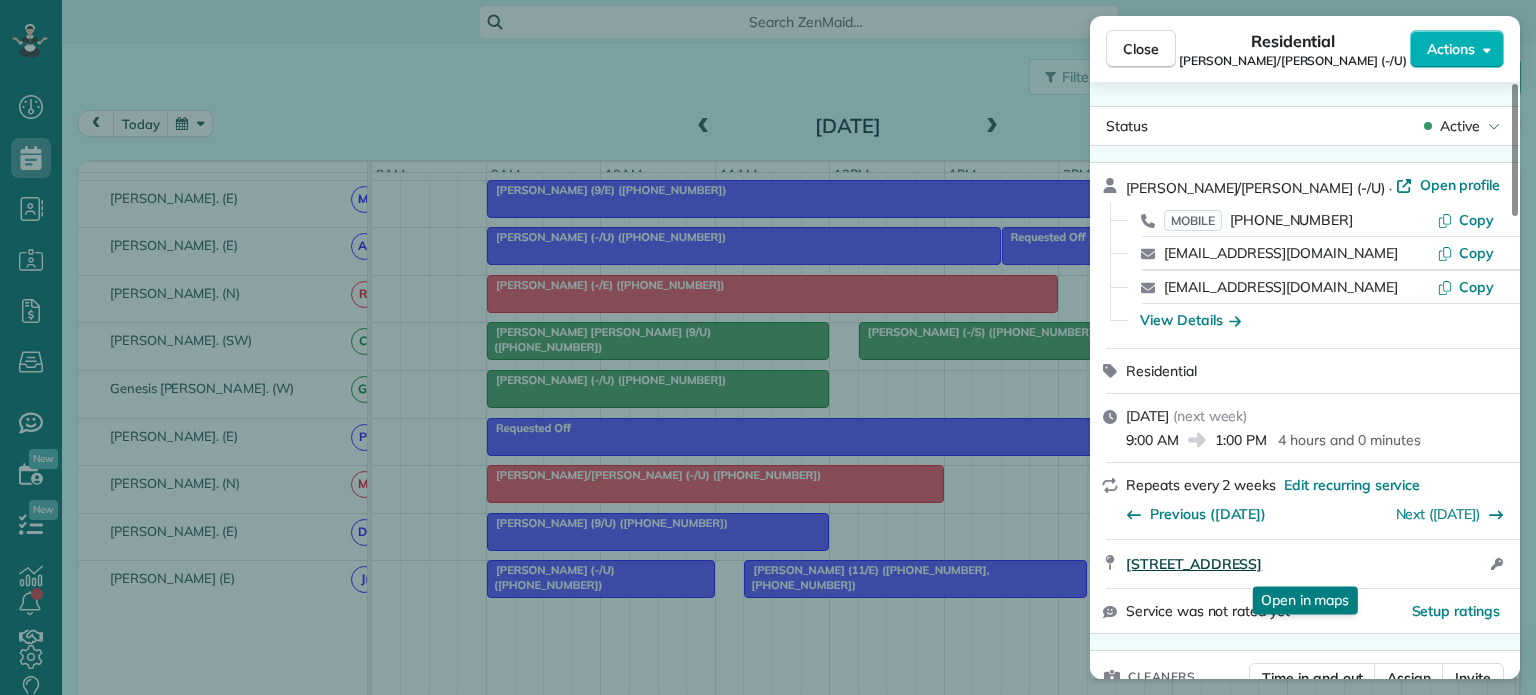 drag, startPoint x: 1120, startPoint y: 558, endPoint x: 1473, endPoint y: 567, distance: 353.11472 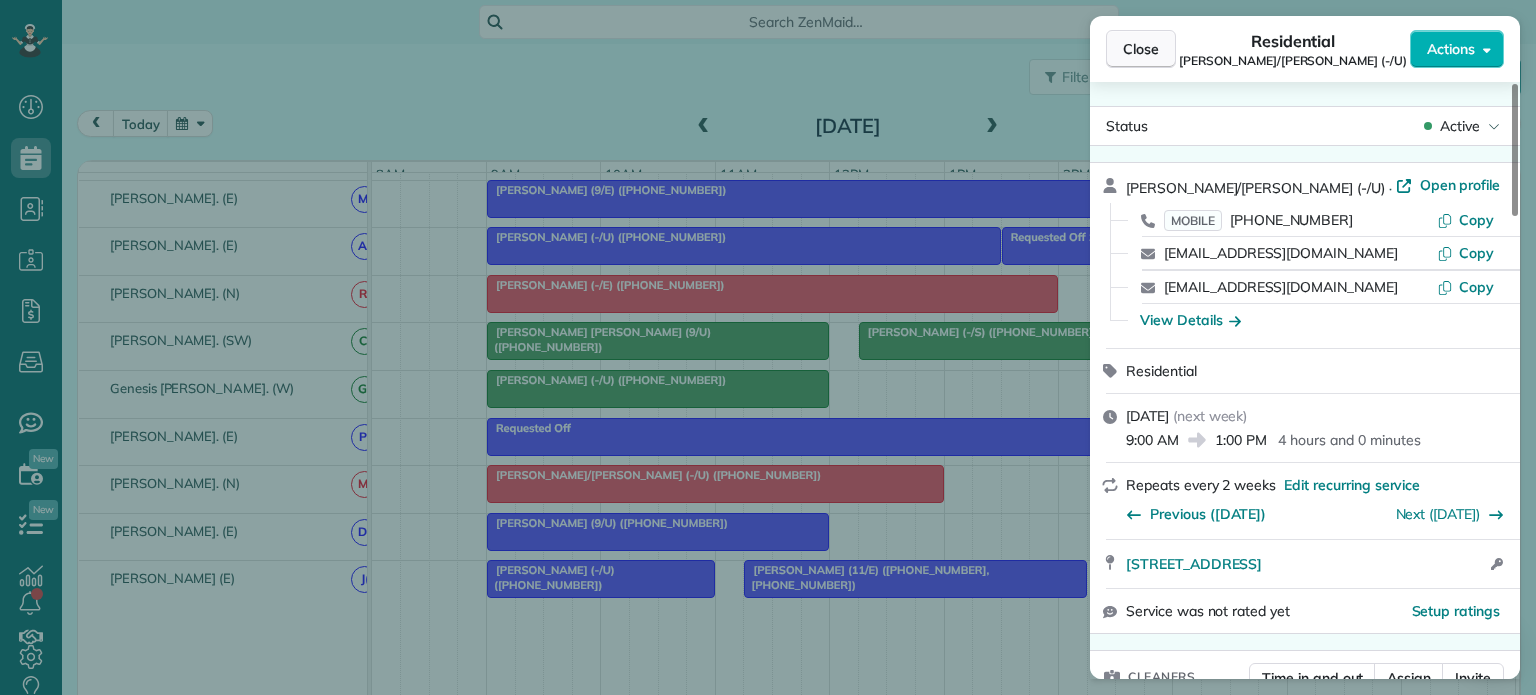 click on "Close" at bounding box center [1141, 49] 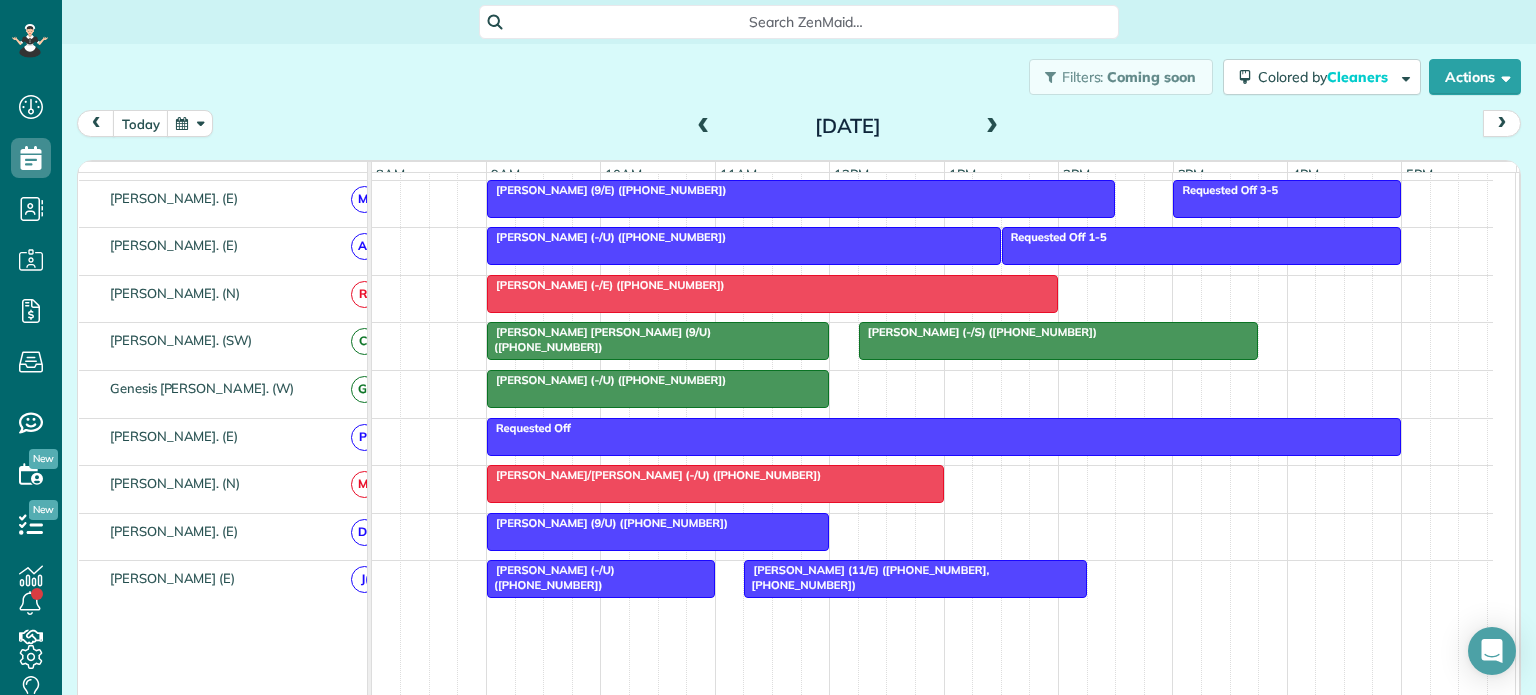 click on "Paige Lowry (9/U) (+16016049198)" at bounding box center (658, 523) 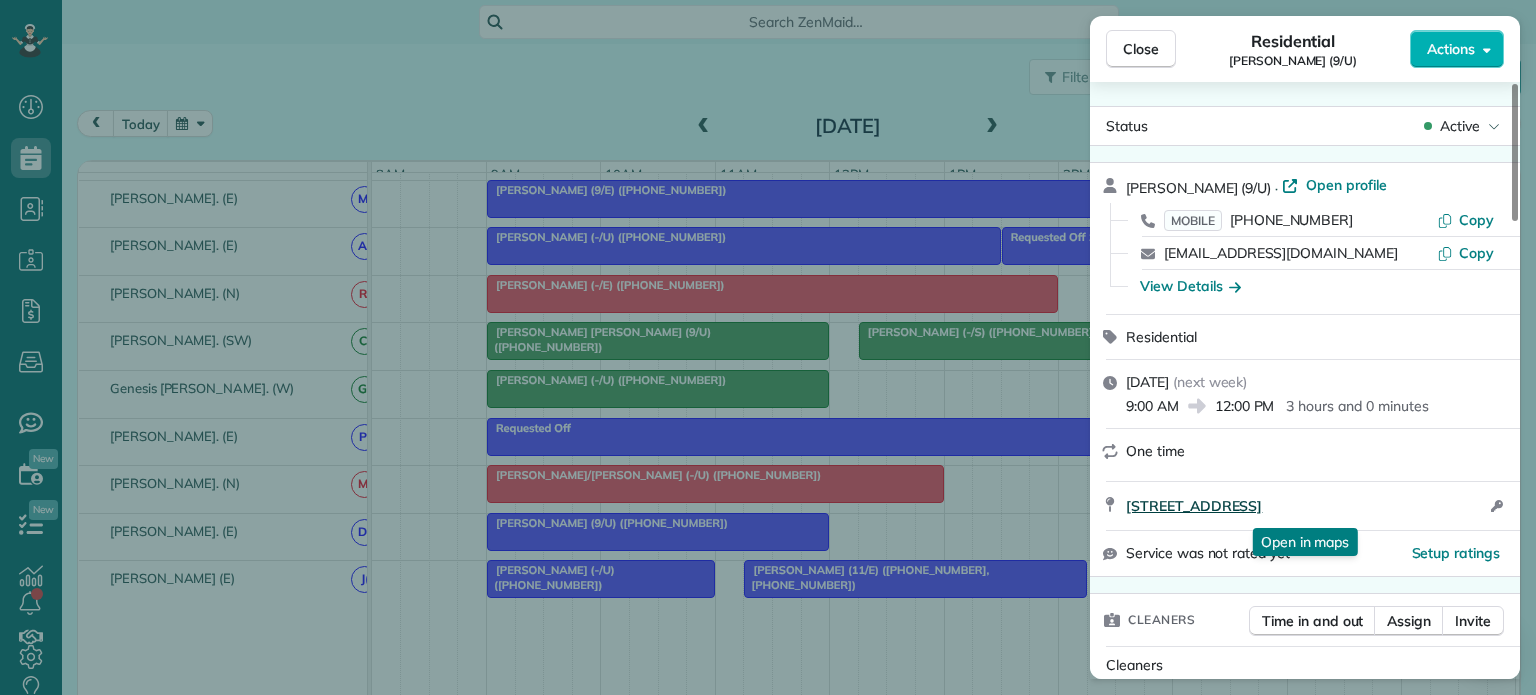 drag, startPoint x: 1120, startPoint y: 495, endPoint x: 1444, endPoint y: 499, distance: 324.0247 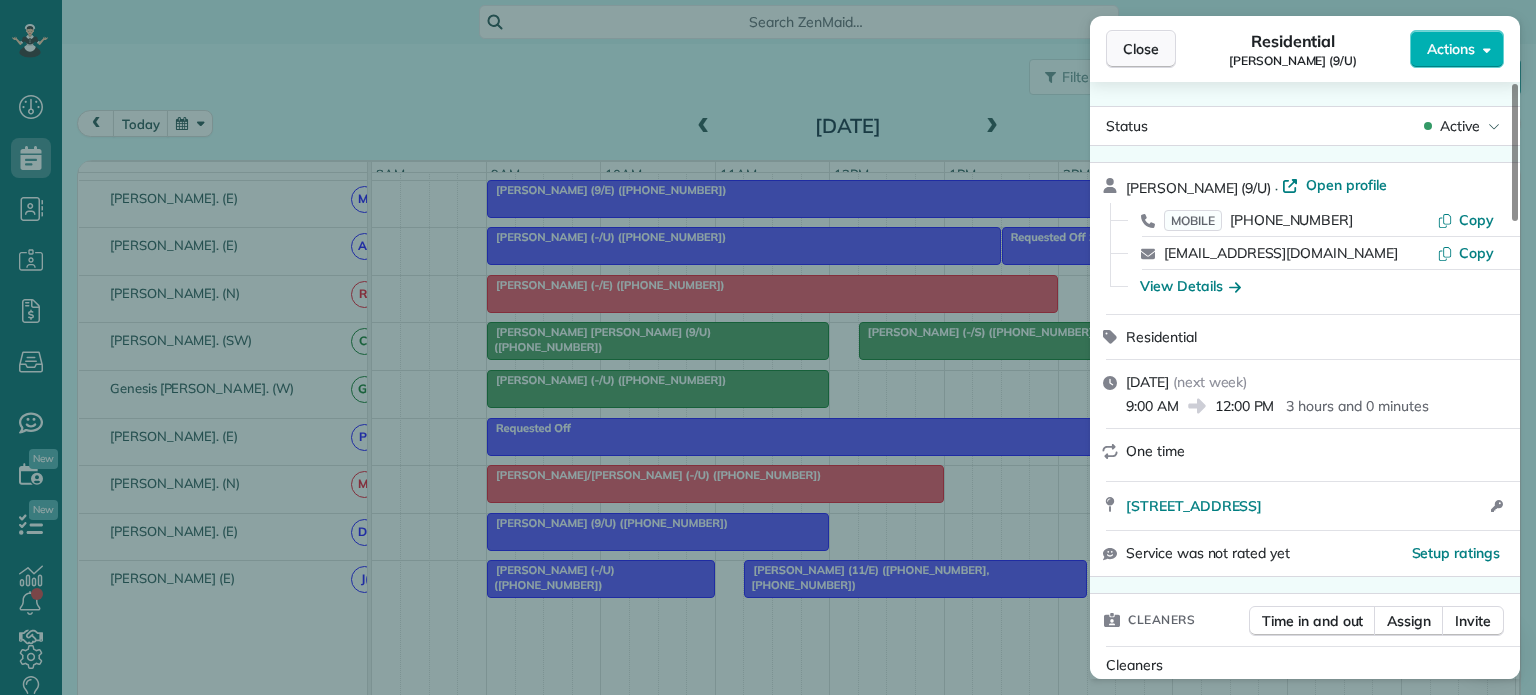 click on "Close" at bounding box center (1141, 49) 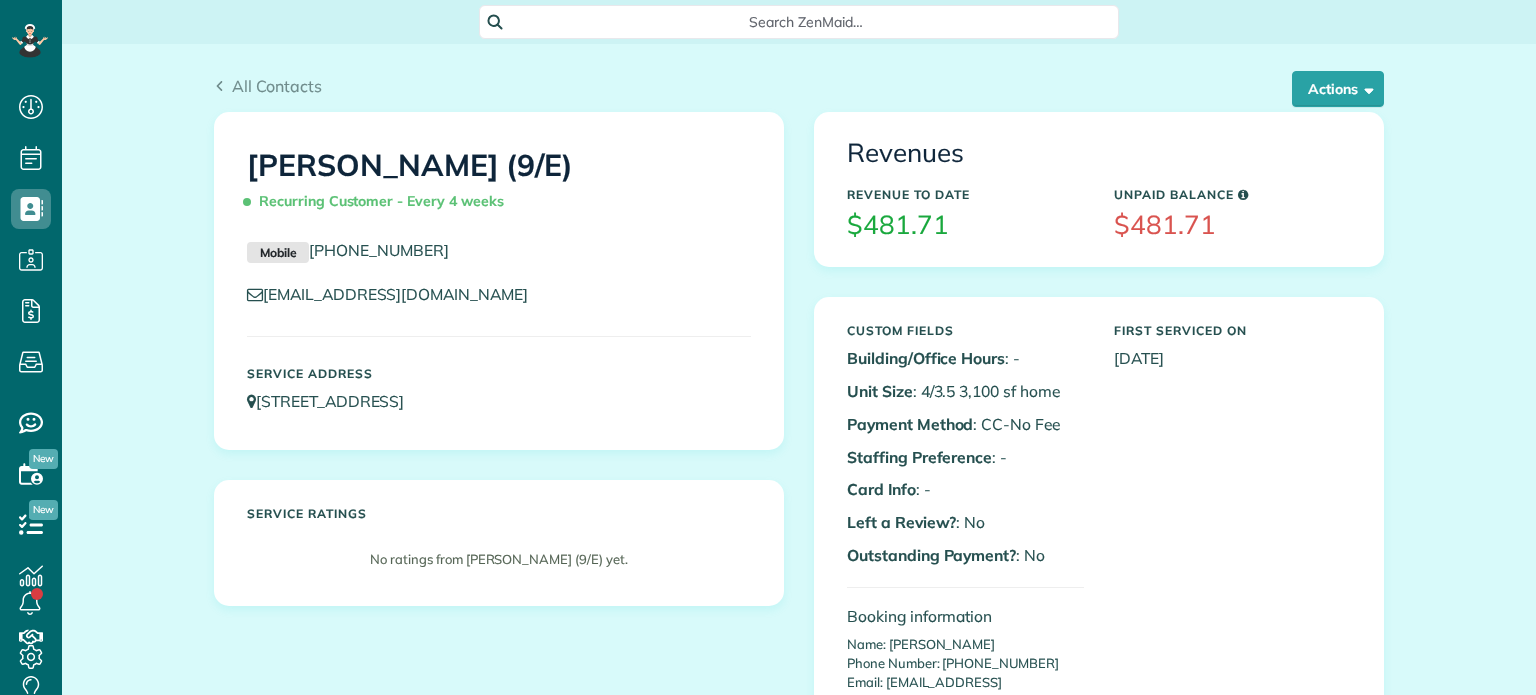 scroll, scrollTop: 0, scrollLeft: 0, axis: both 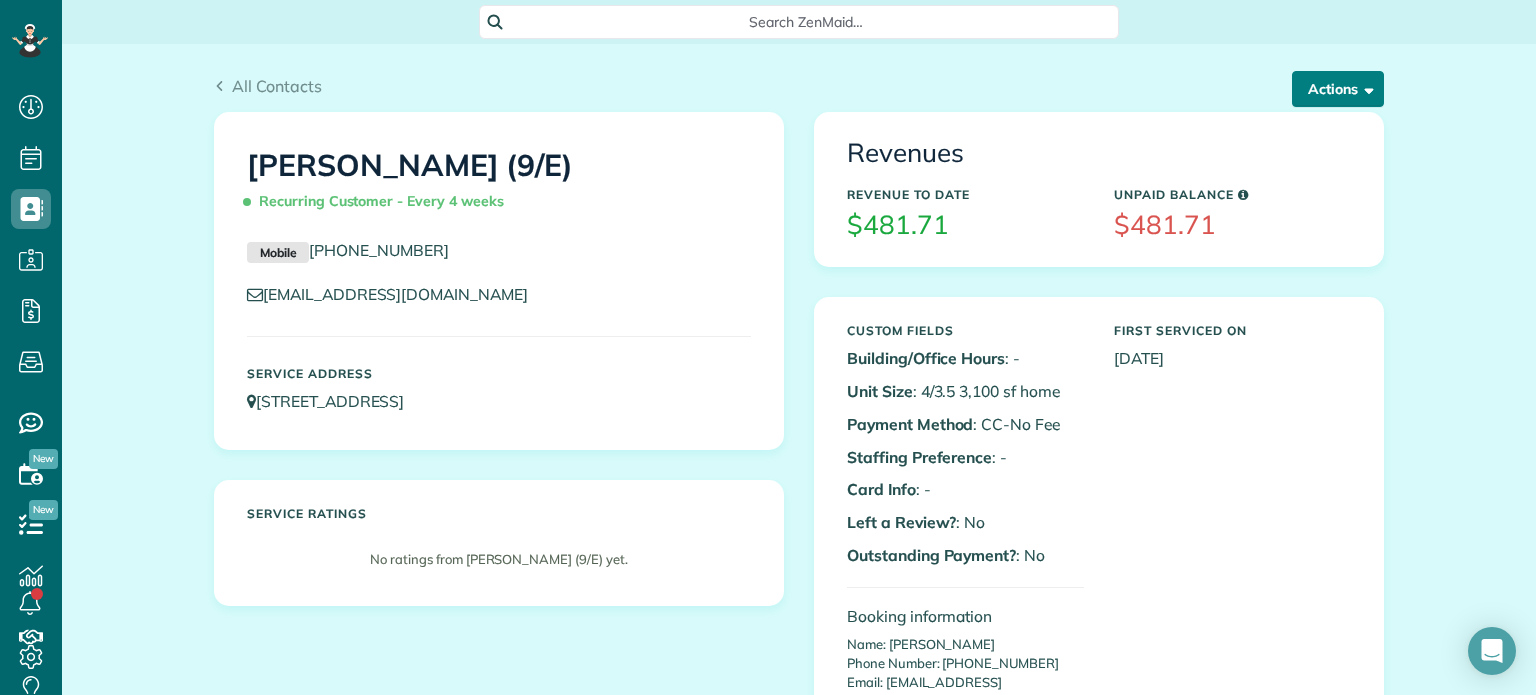 click on "Actions" at bounding box center [1338, 89] 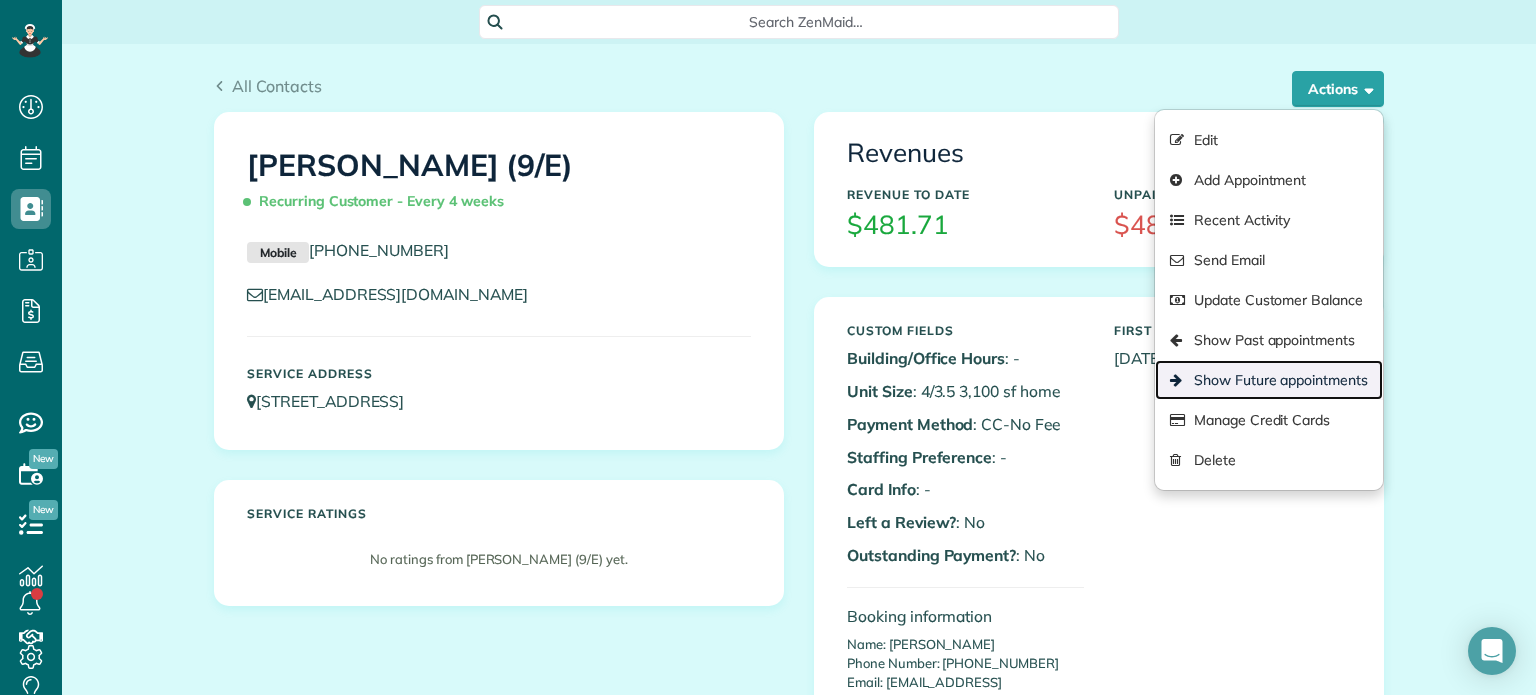 click on "Show Future appointments" at bounding box center (1269, 380) 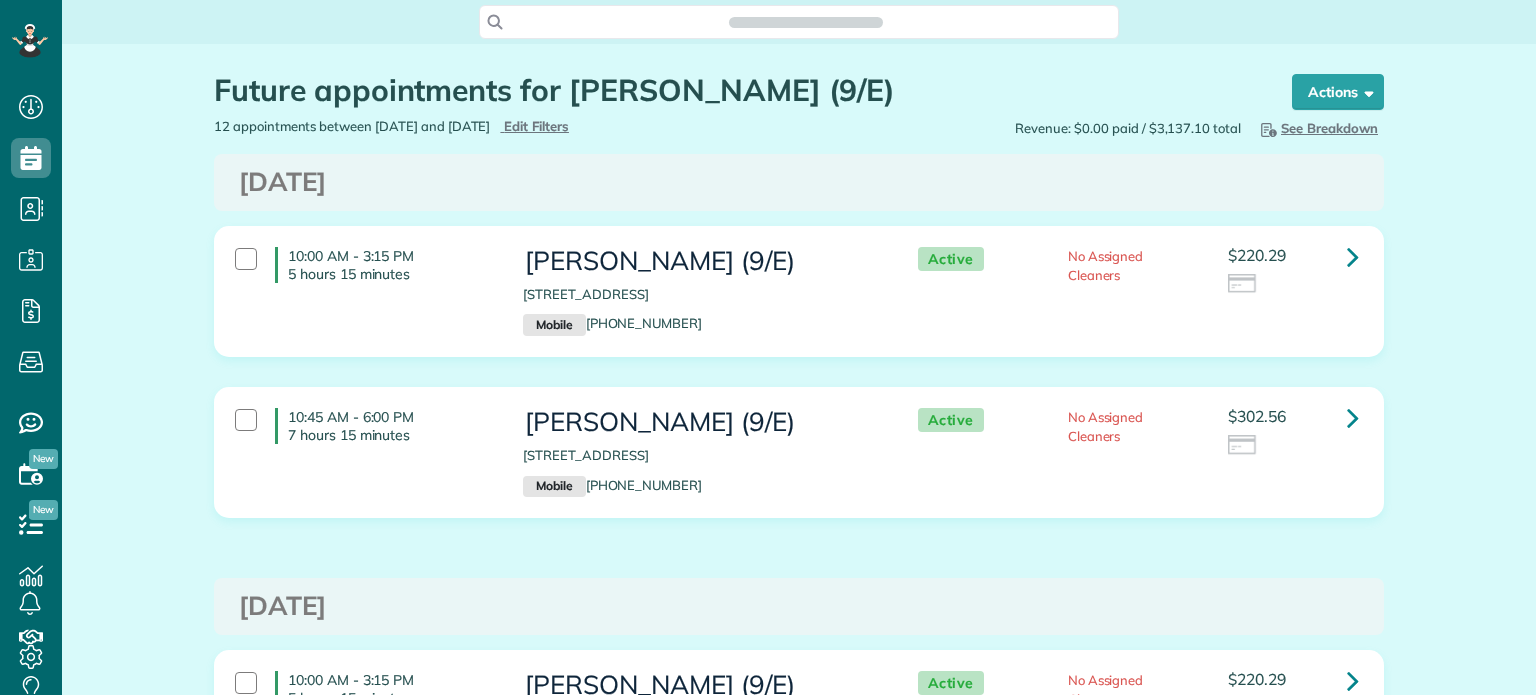 scroll, scrollTop: 0, scrollLeft: 0, axis: both 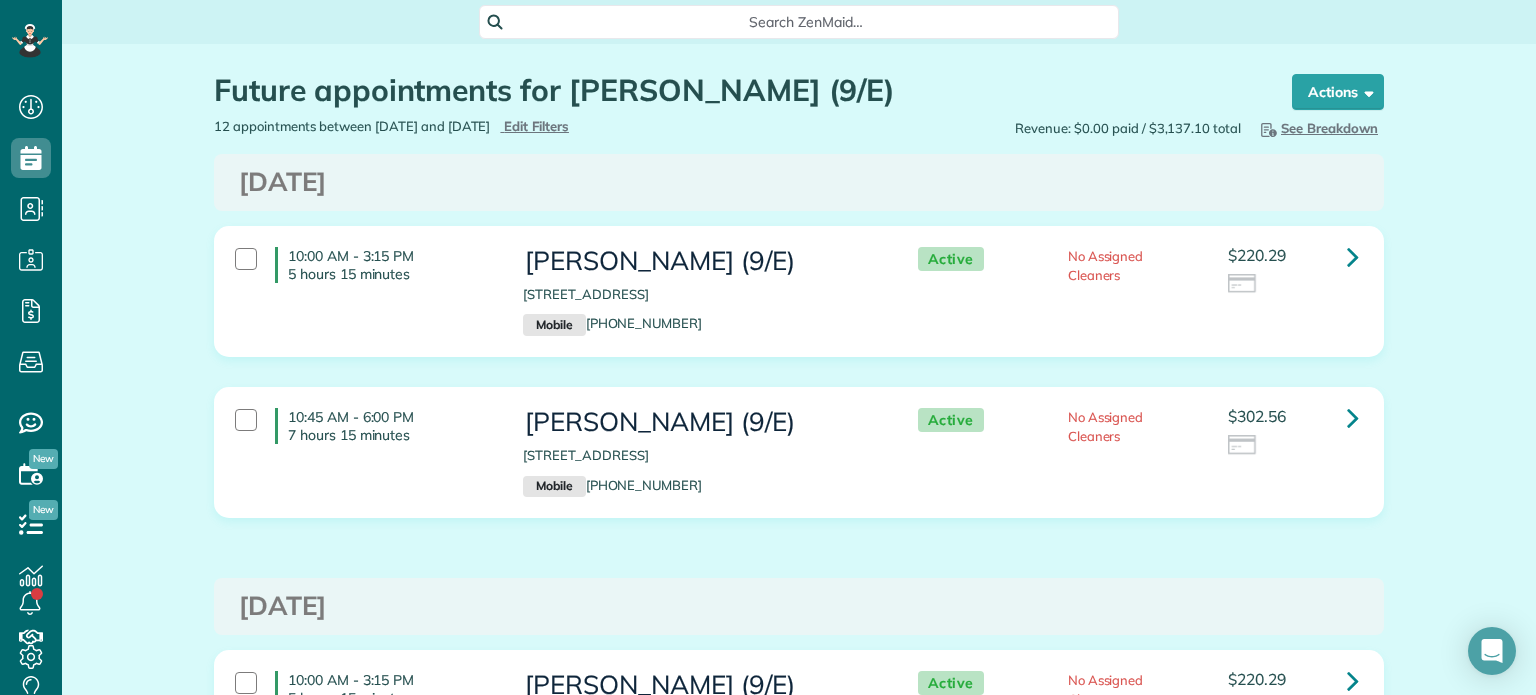 drag, startPoint x: 223, startPoint y: 186, endPoint x: 476, endPoint y: 193, distance: 253.09682 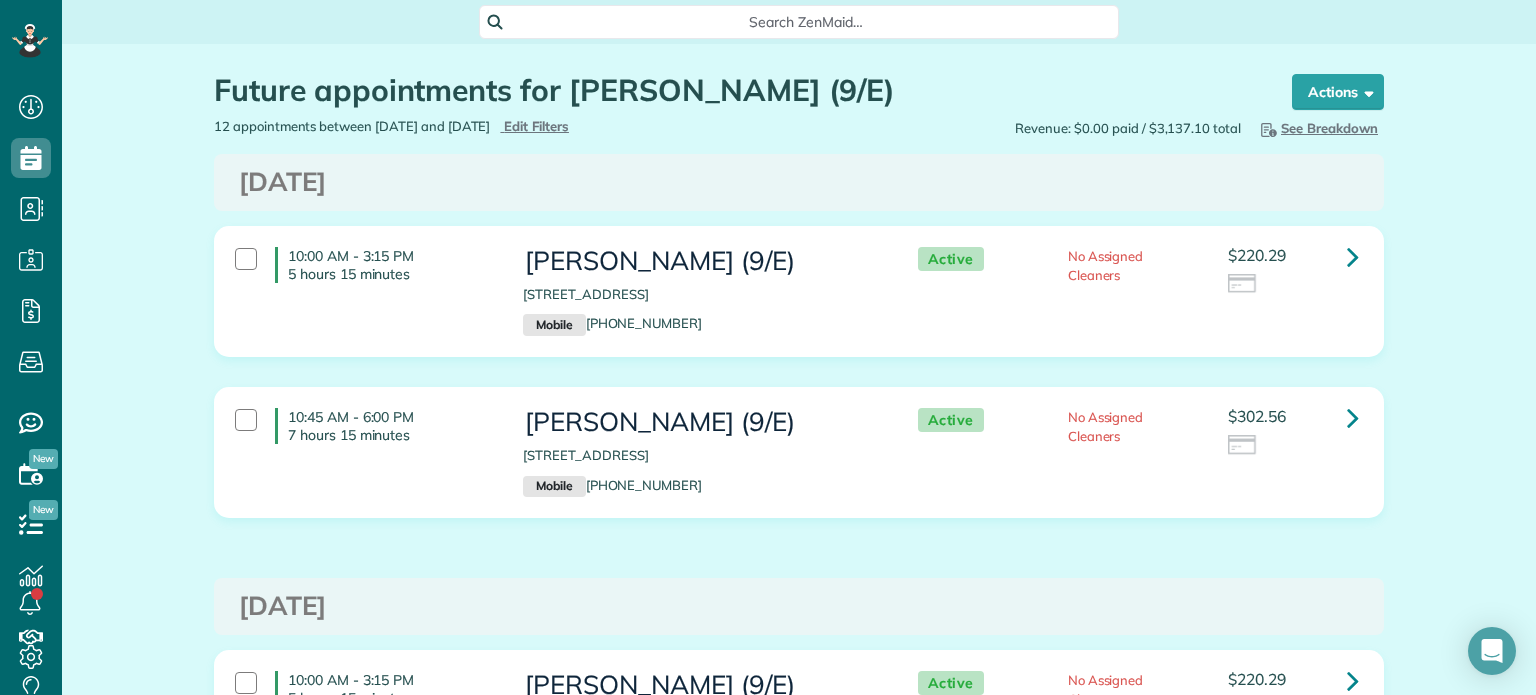 click on "[DATE]" at bounding box center (799, 182) 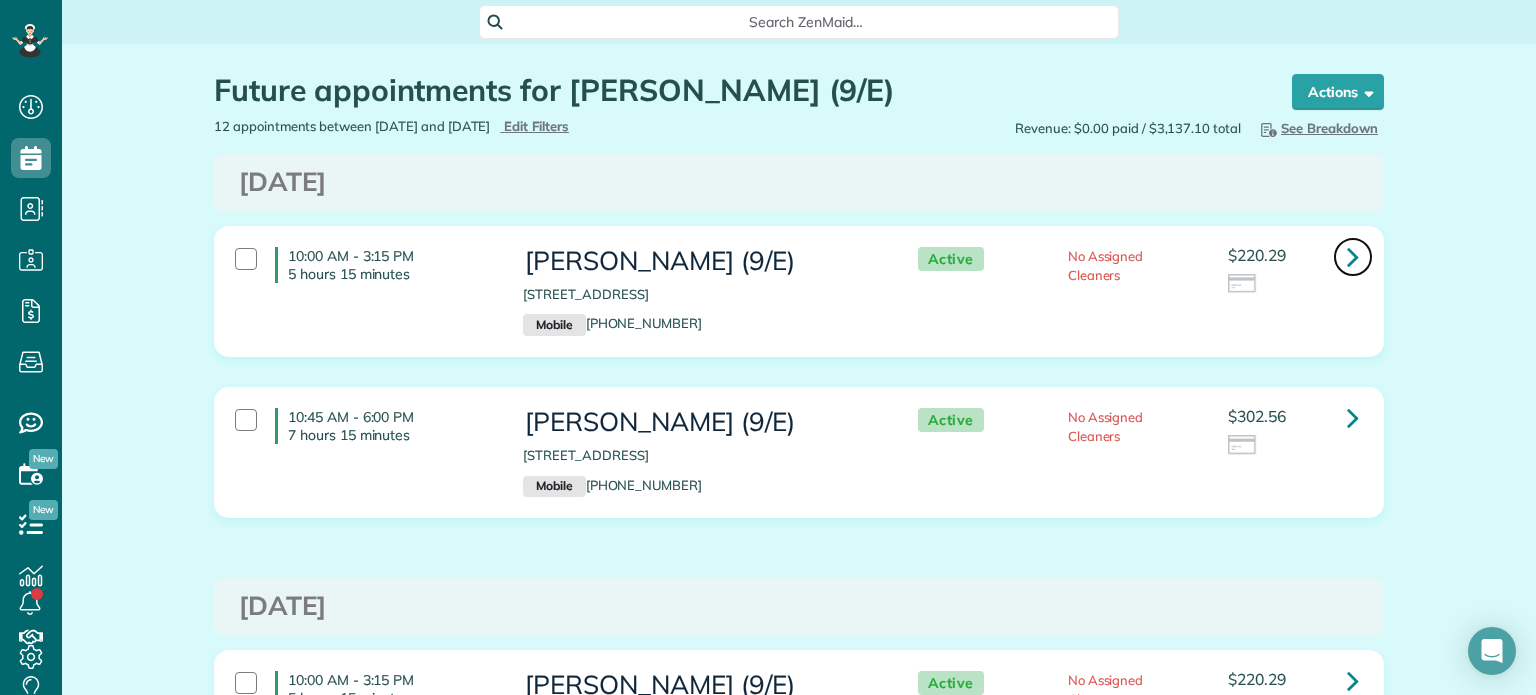 click at bounding box center [1353, 256] 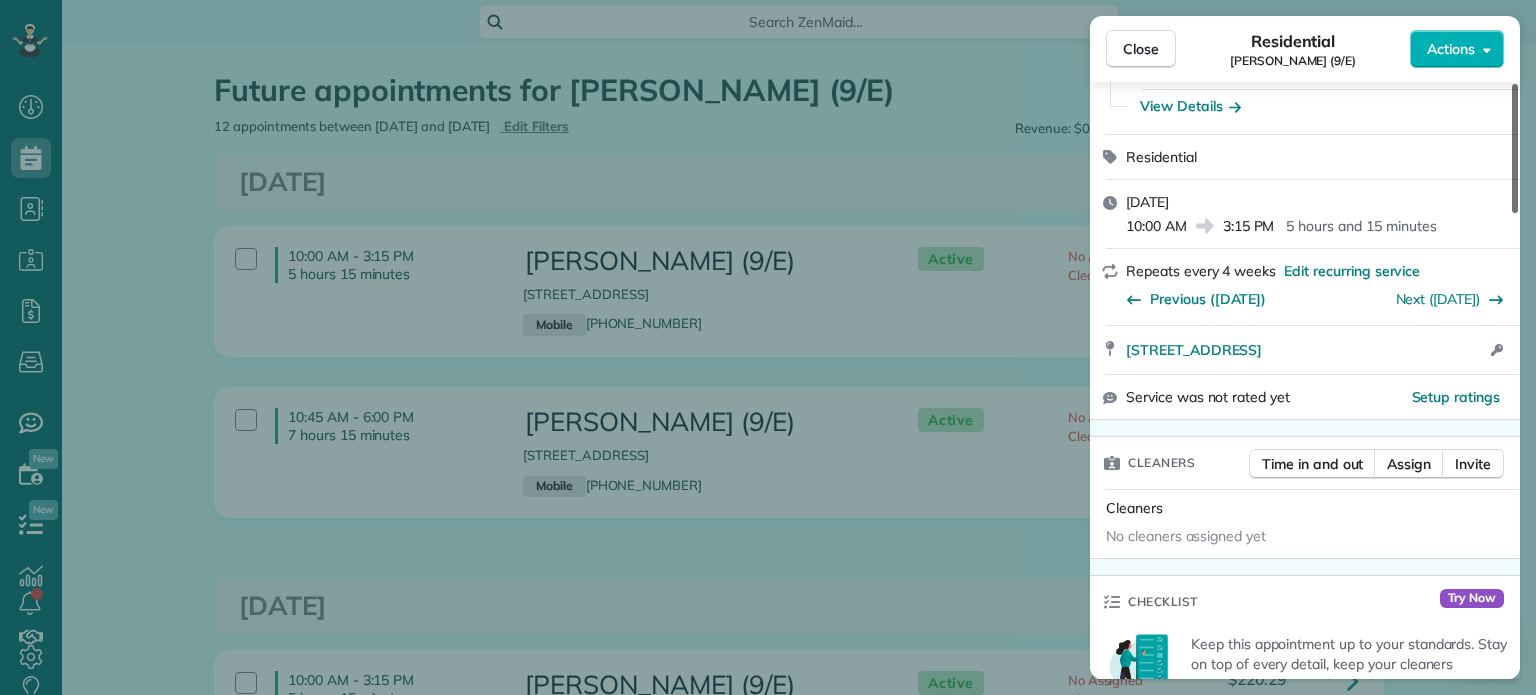scroll, scrollTop: 207, scrollLeft: 0, axis: vertical 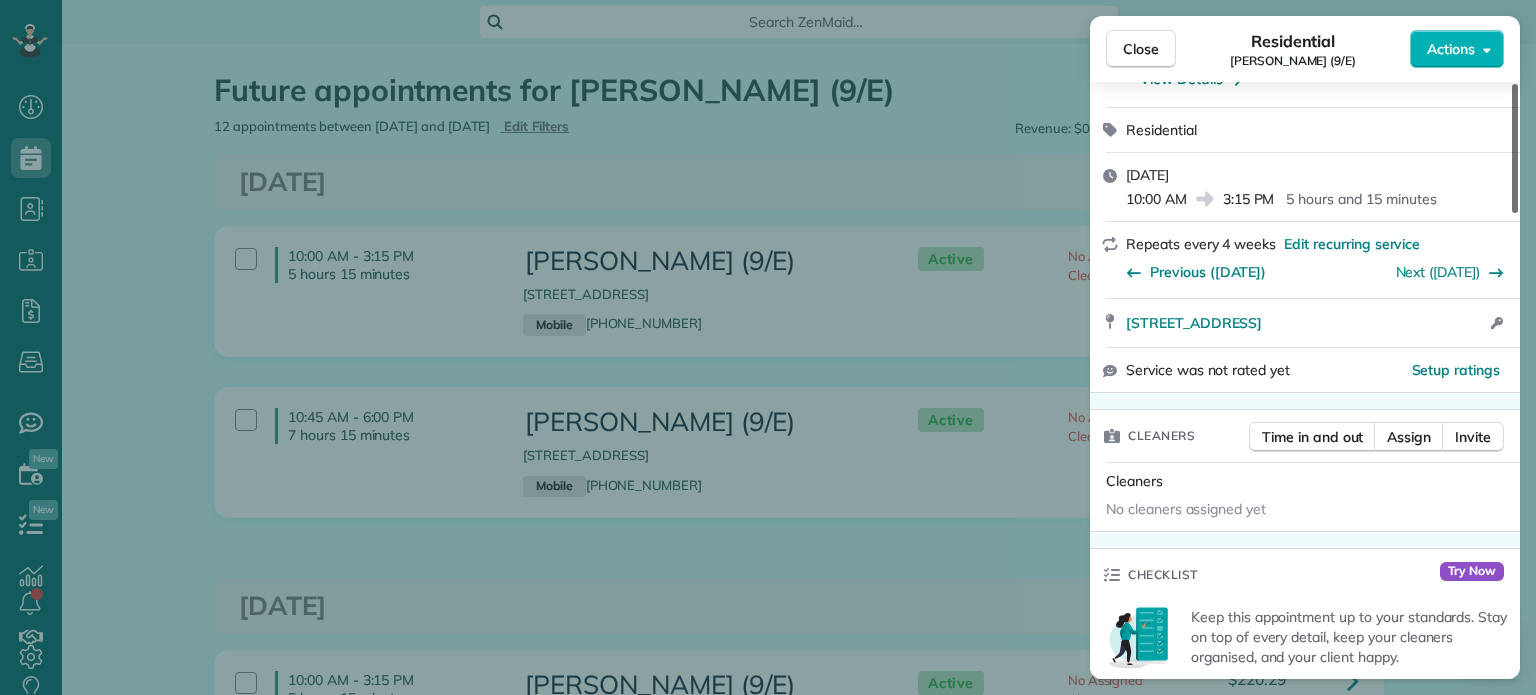 drag, startPoint x: 1515, startPoint y: 156, endPoint x: 1503, endPoint y: 201, distance: 46.572525 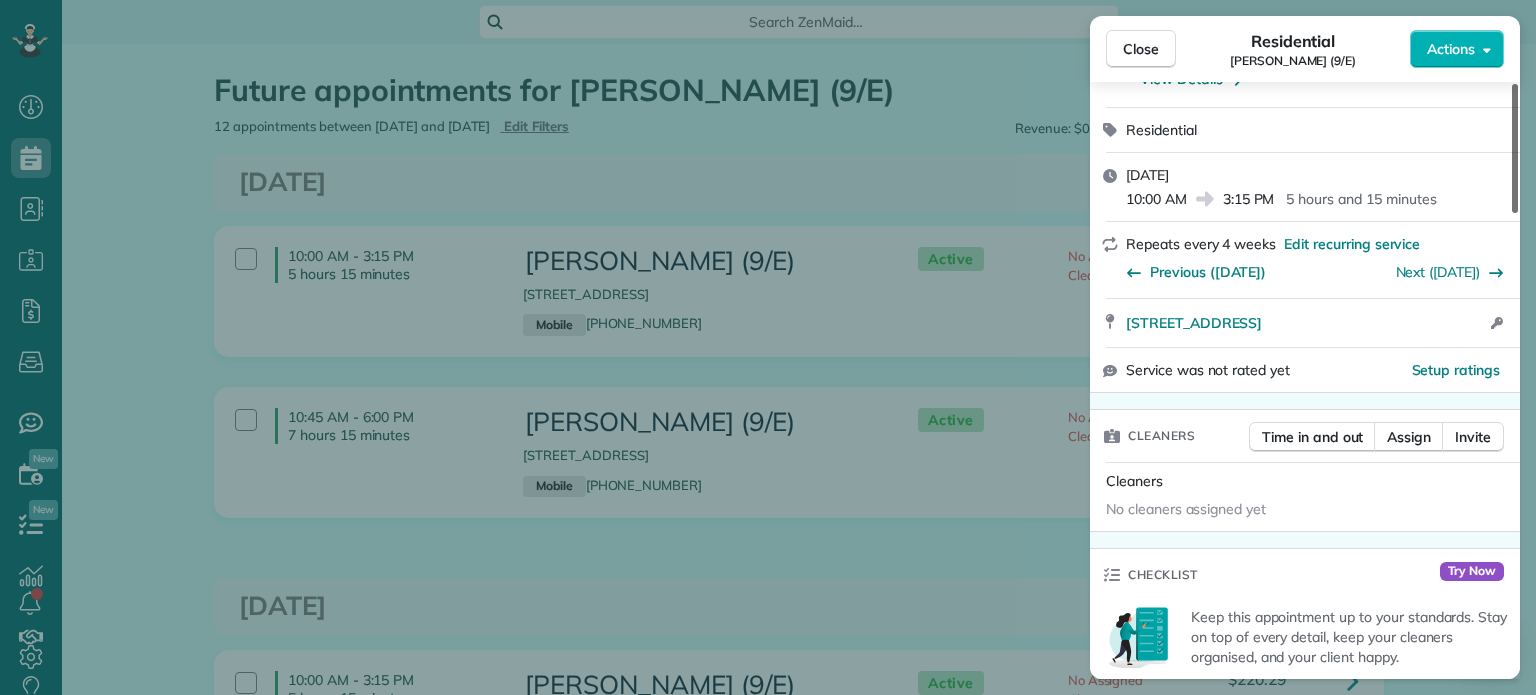 click at bounding box center [1515, 148] 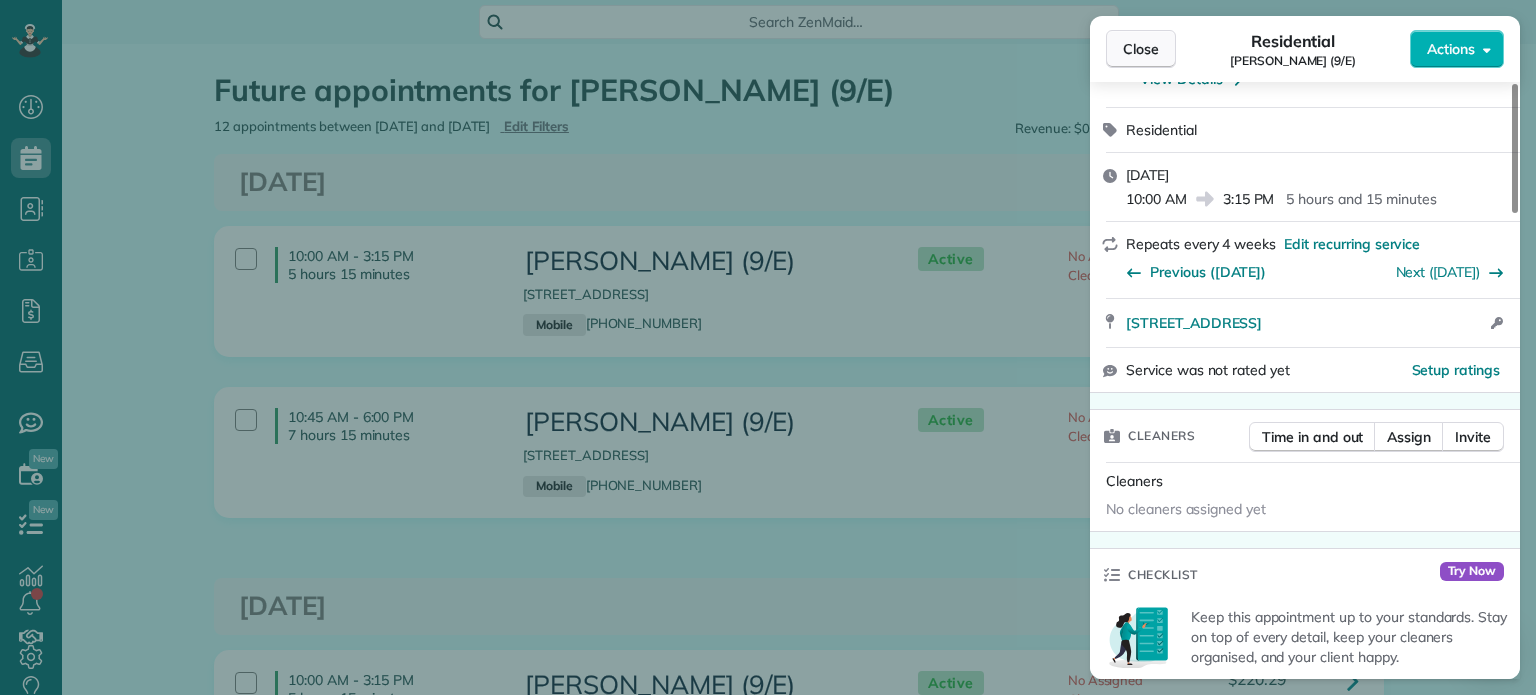 click on "Close" at bounding box center (1141, 49) 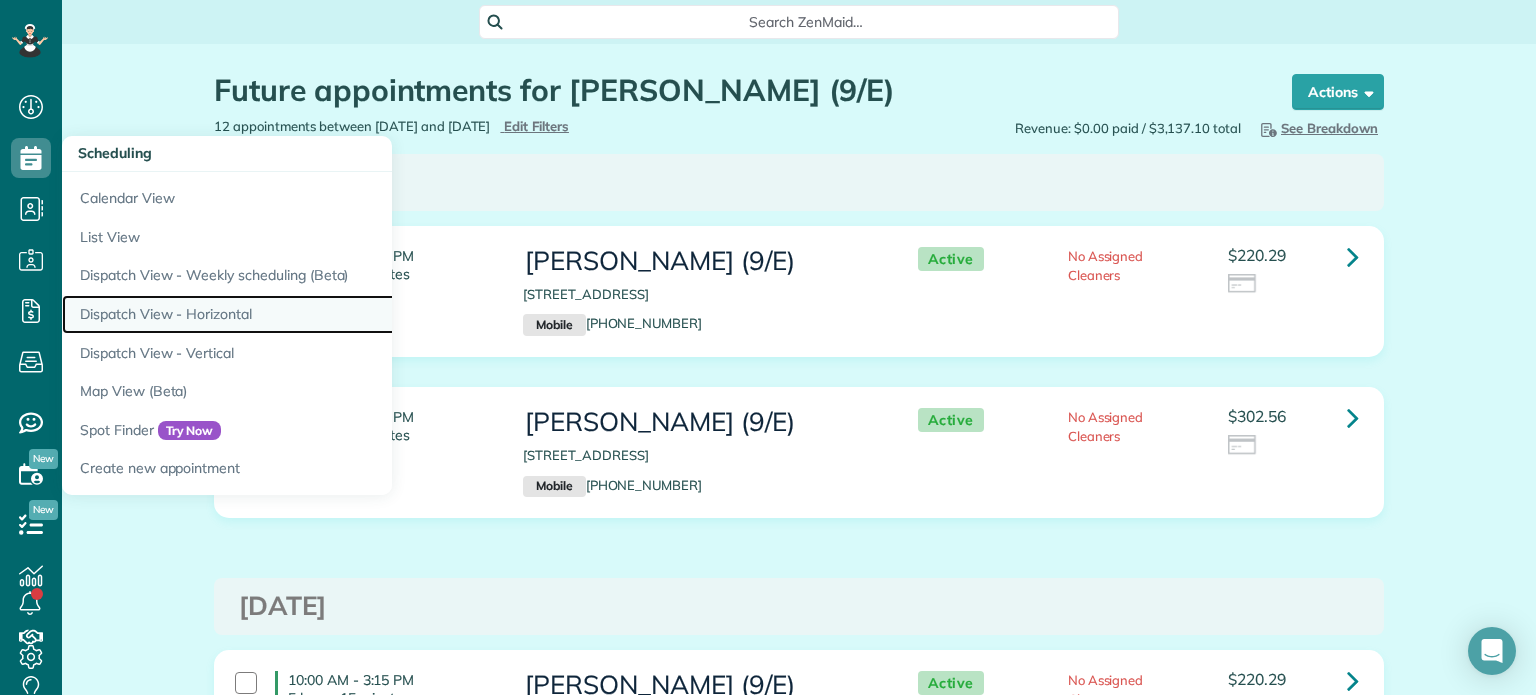 click on "Dispatch View - Horizontal" at bounding box center [312, 314] 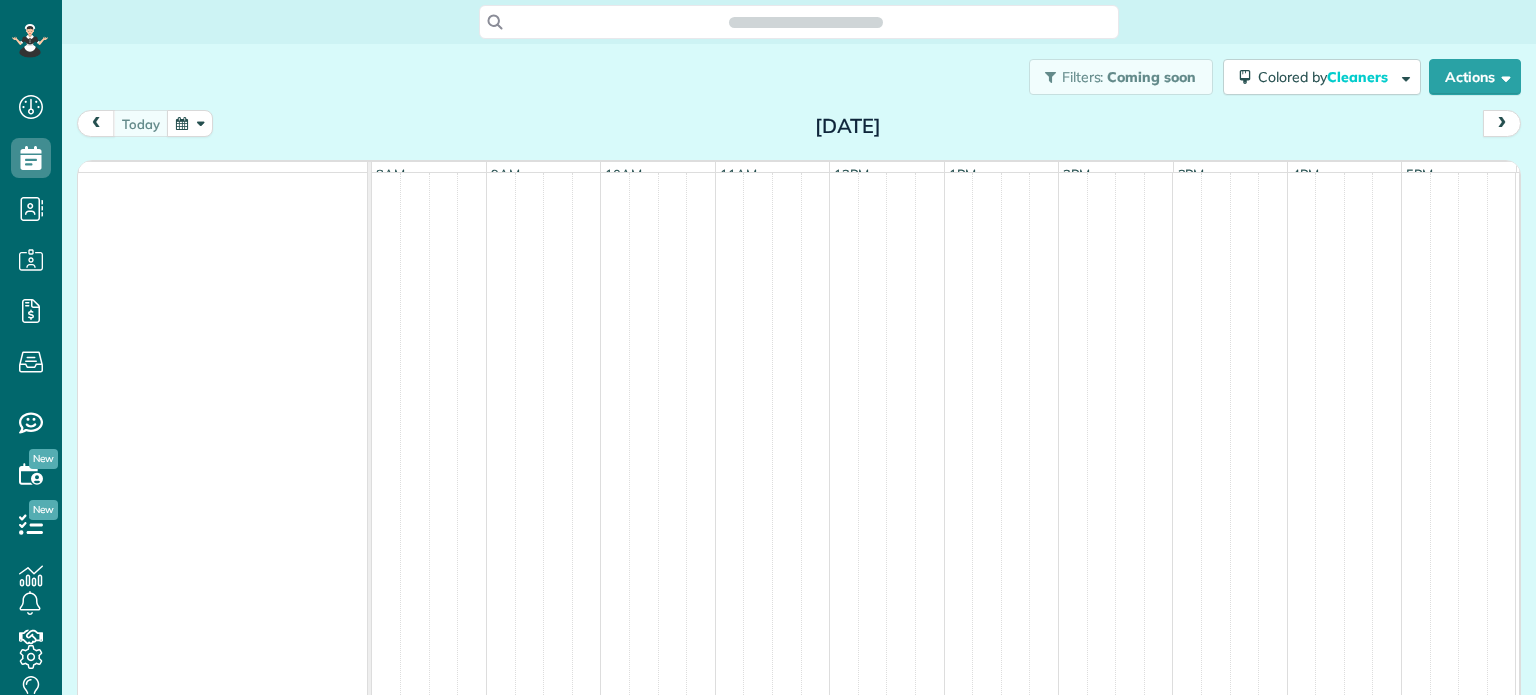 scroll, scrollTop: 0, scrollLeft: 0, axis: both 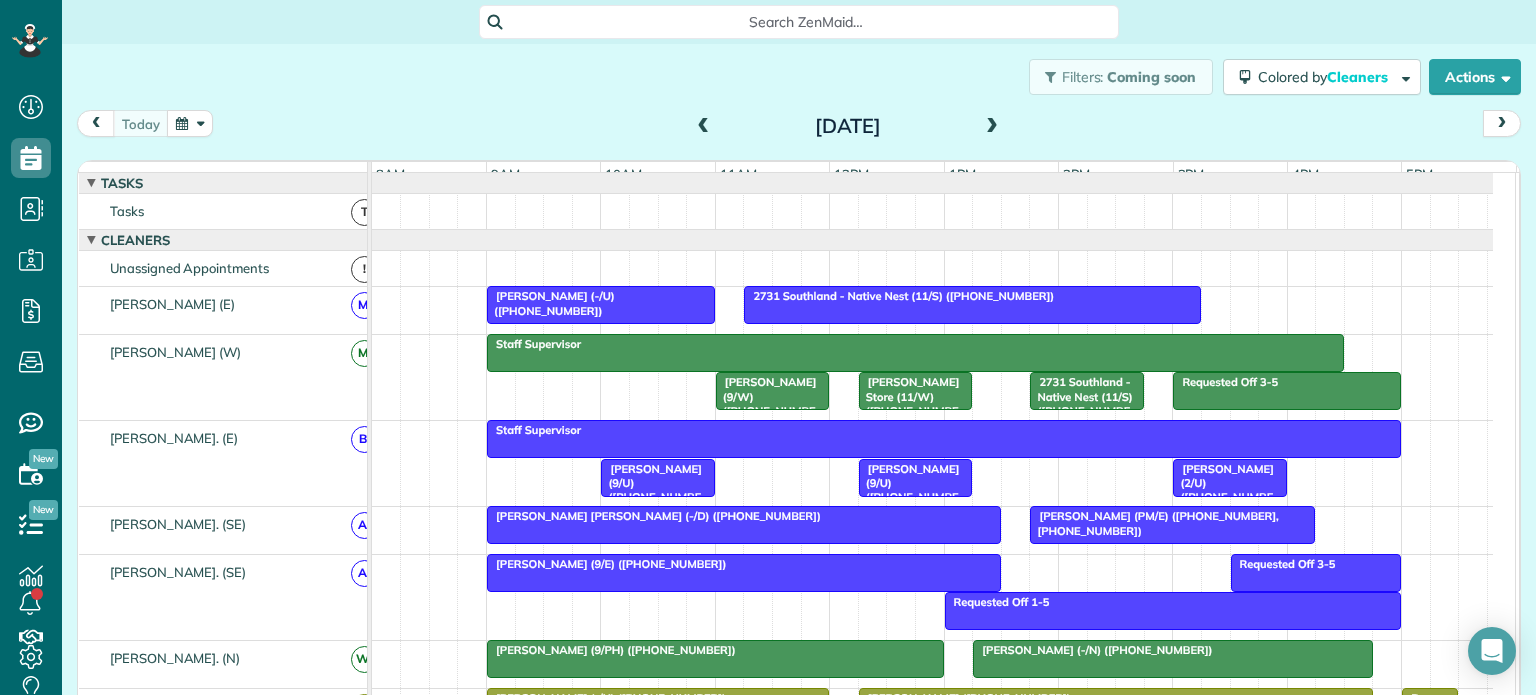 click at bounding box center [992, 127] 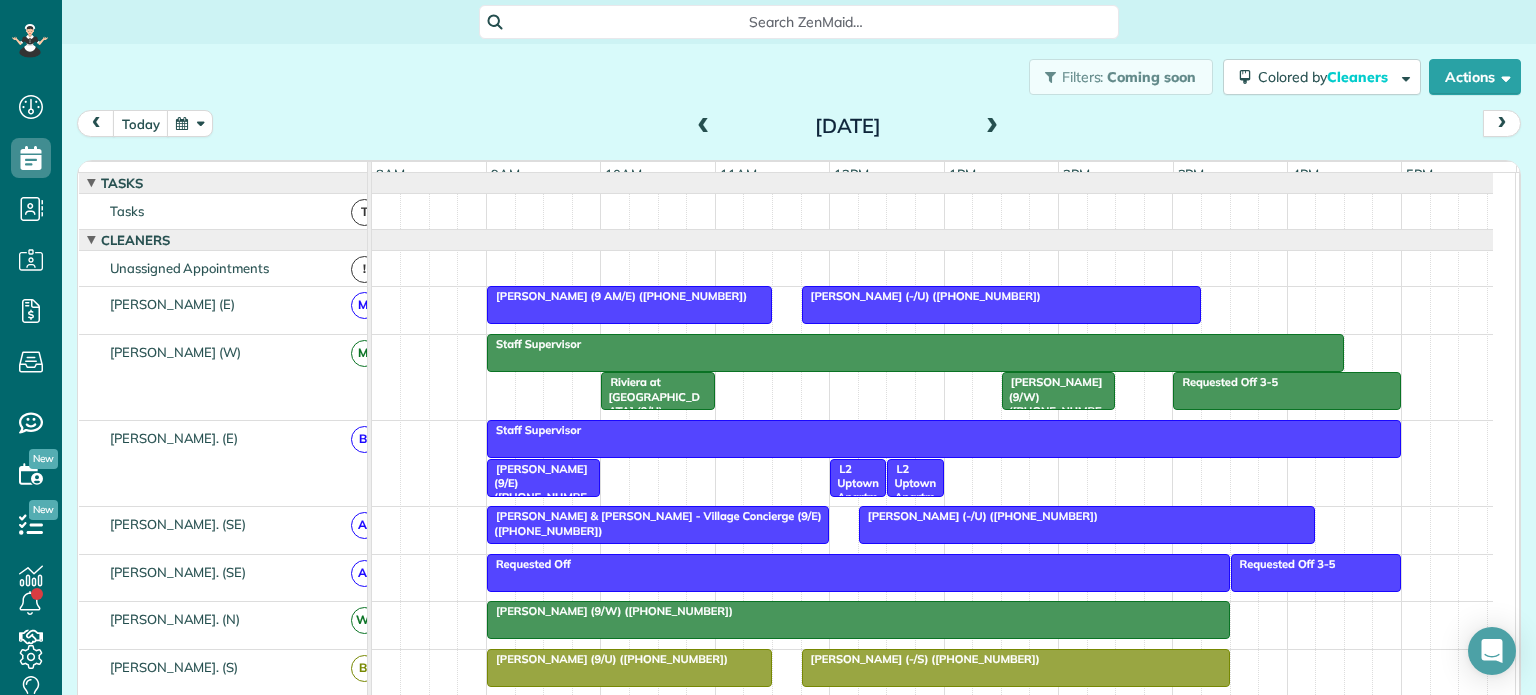 click at bounding box center [992, 127] 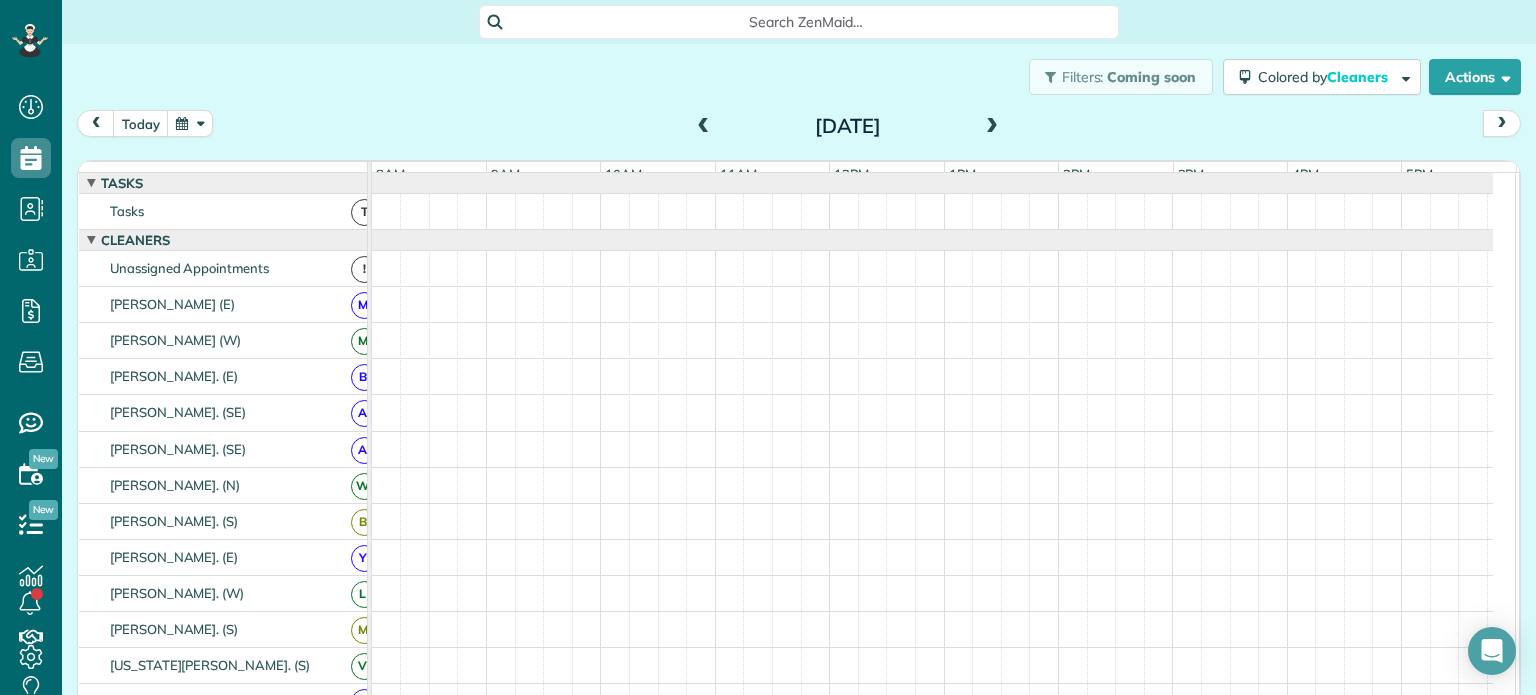 click at bounding box center [992, 127] 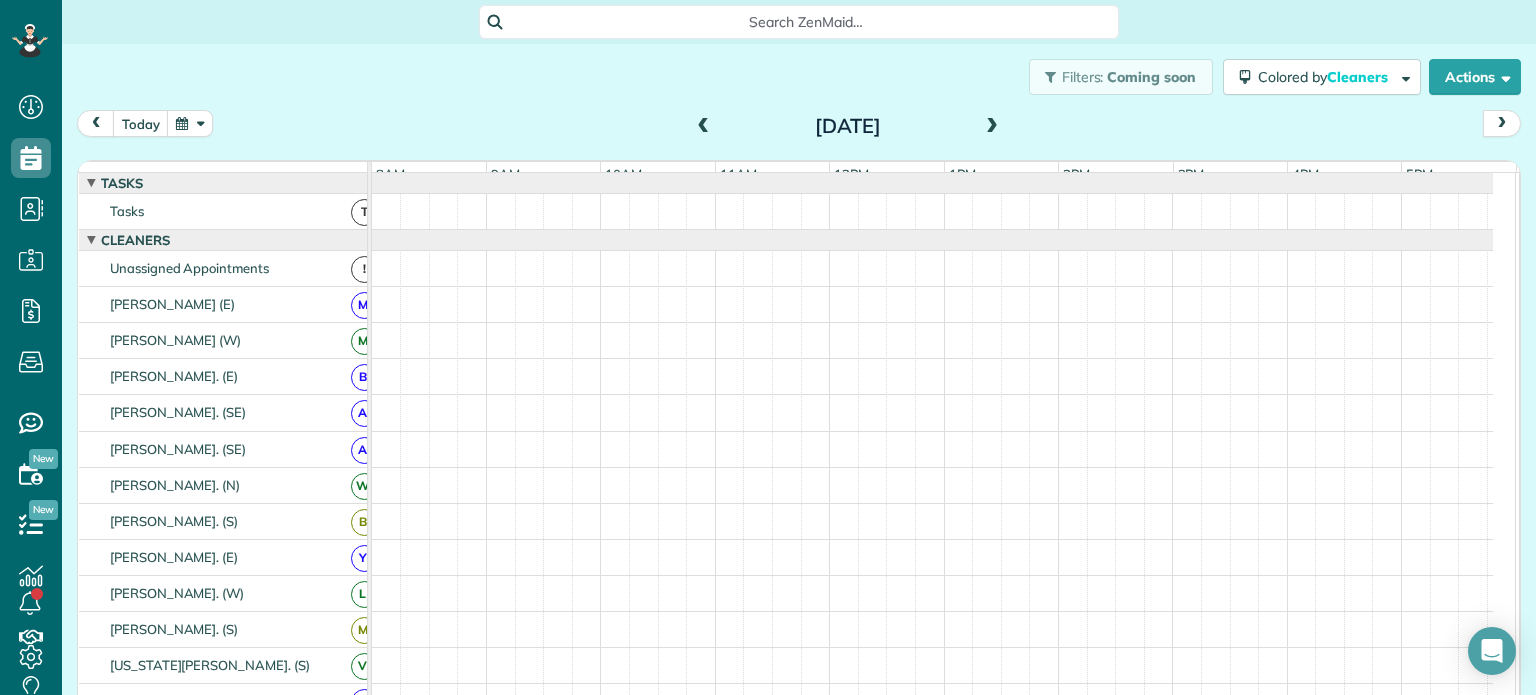 click at bounding box center (992, 127) 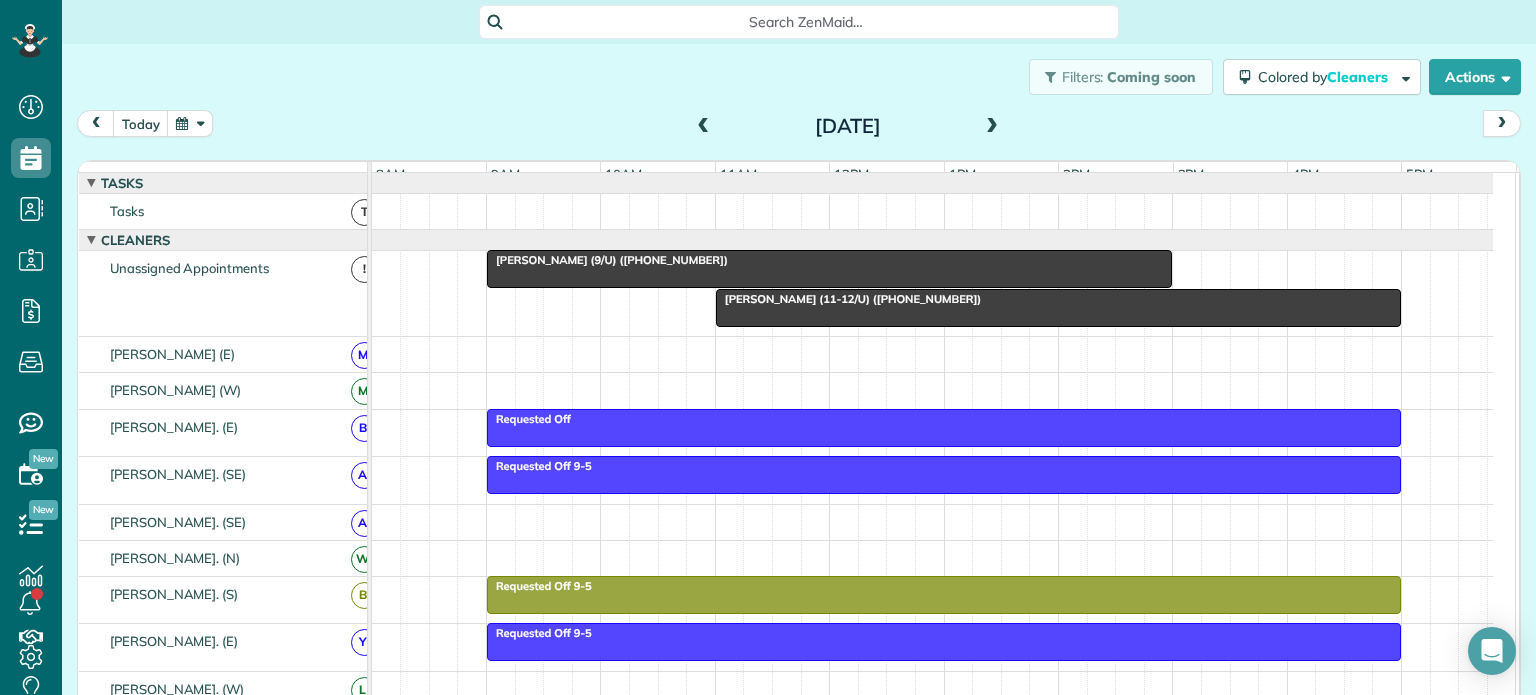 click at bounding box center [992, 127] 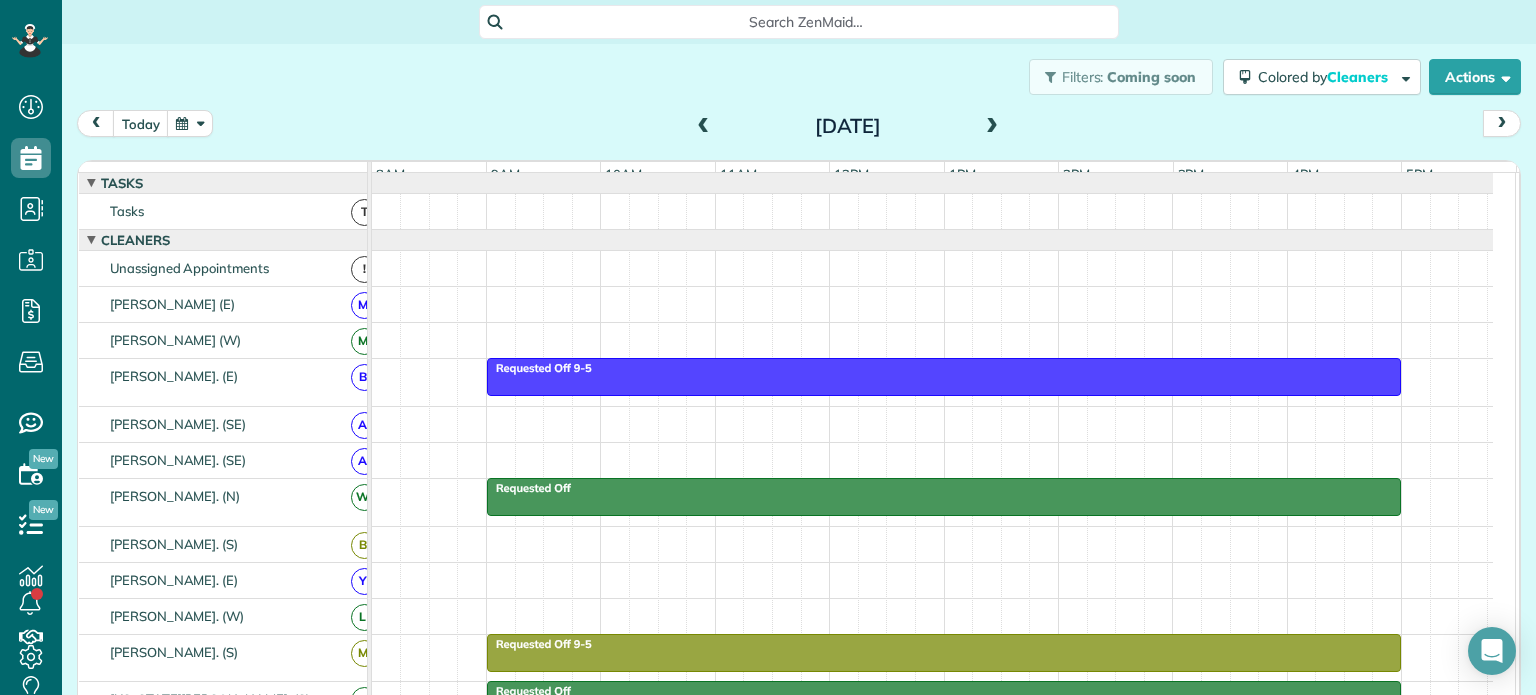 click at bounding box center (992, 127) 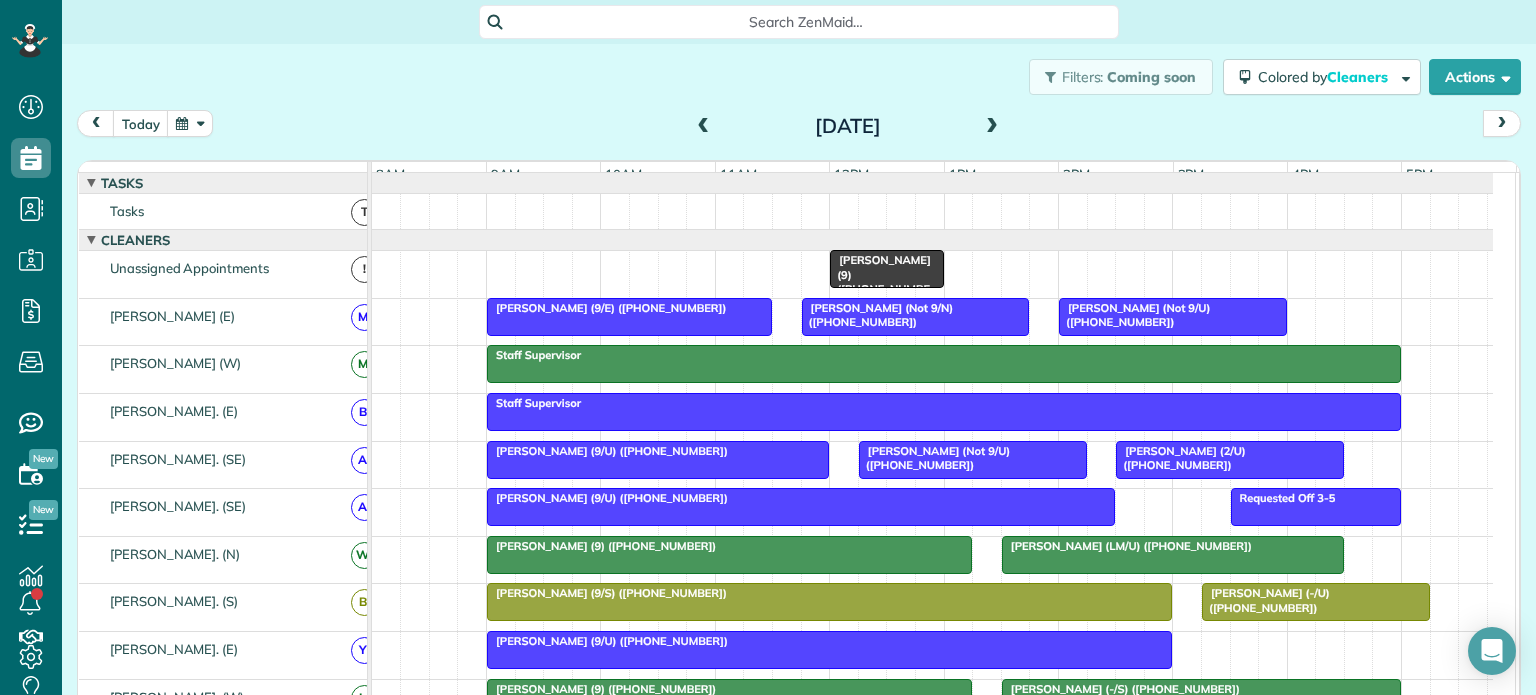 scroll, scrollTop: 1151, scrollLeft: 0, axis: vertical 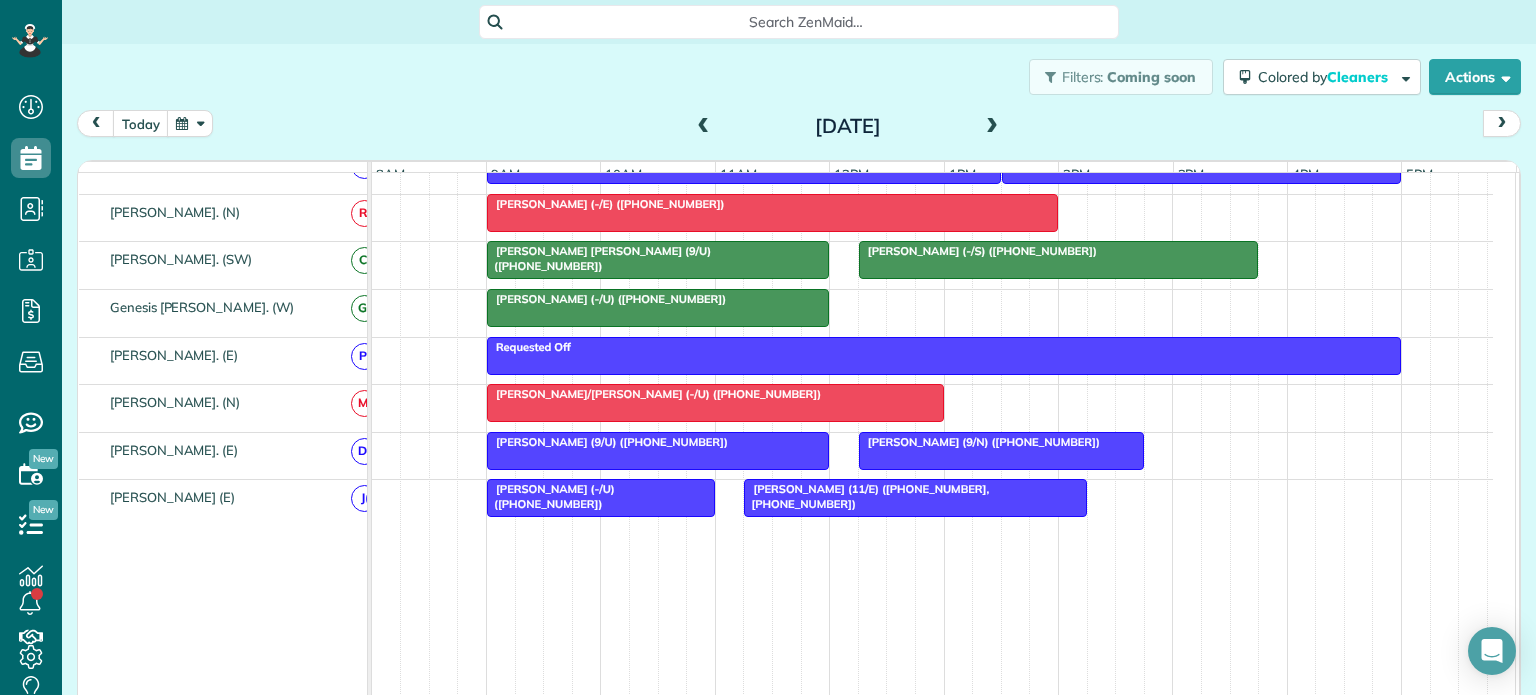 click on "Kaitlyn Gore (9/N) (+13862370402)" at bounding box center (979, 442) 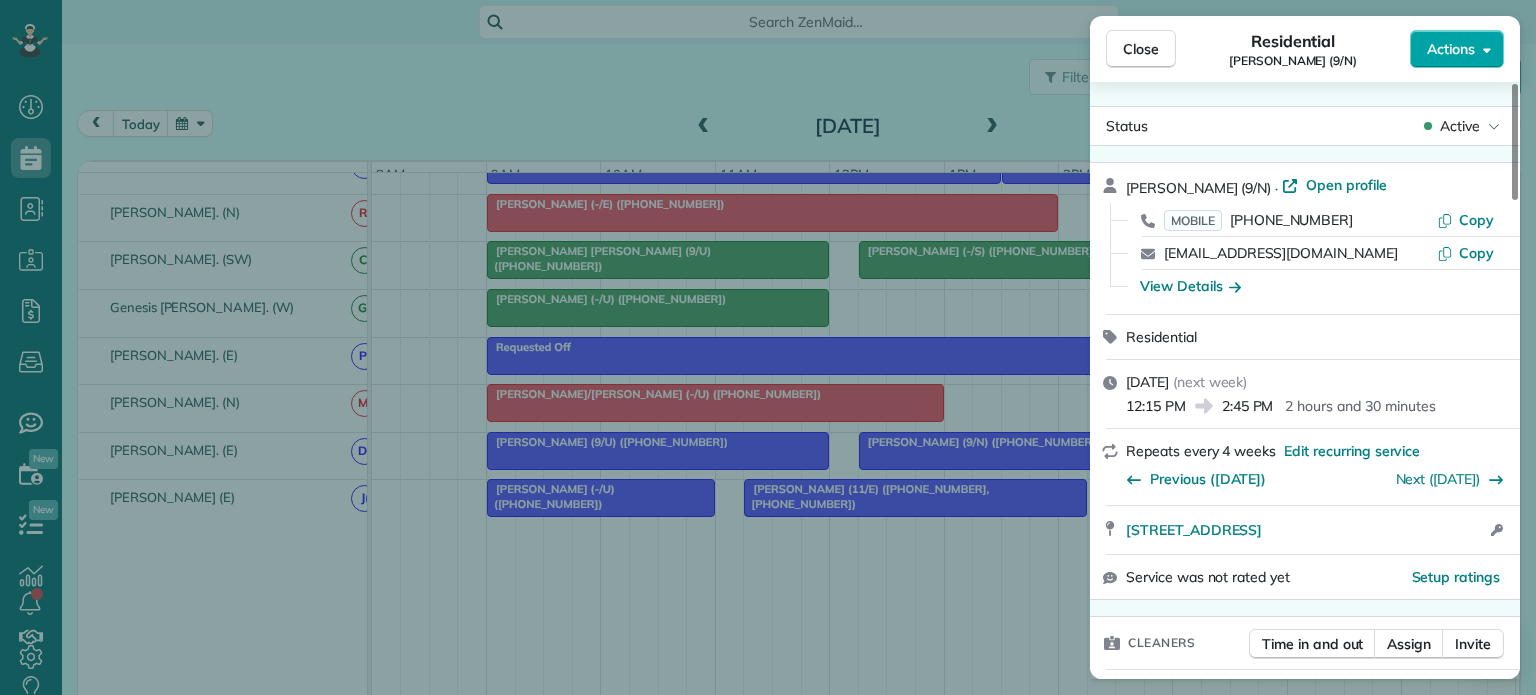 click on "Actions" at bounding box center [1457, 49] 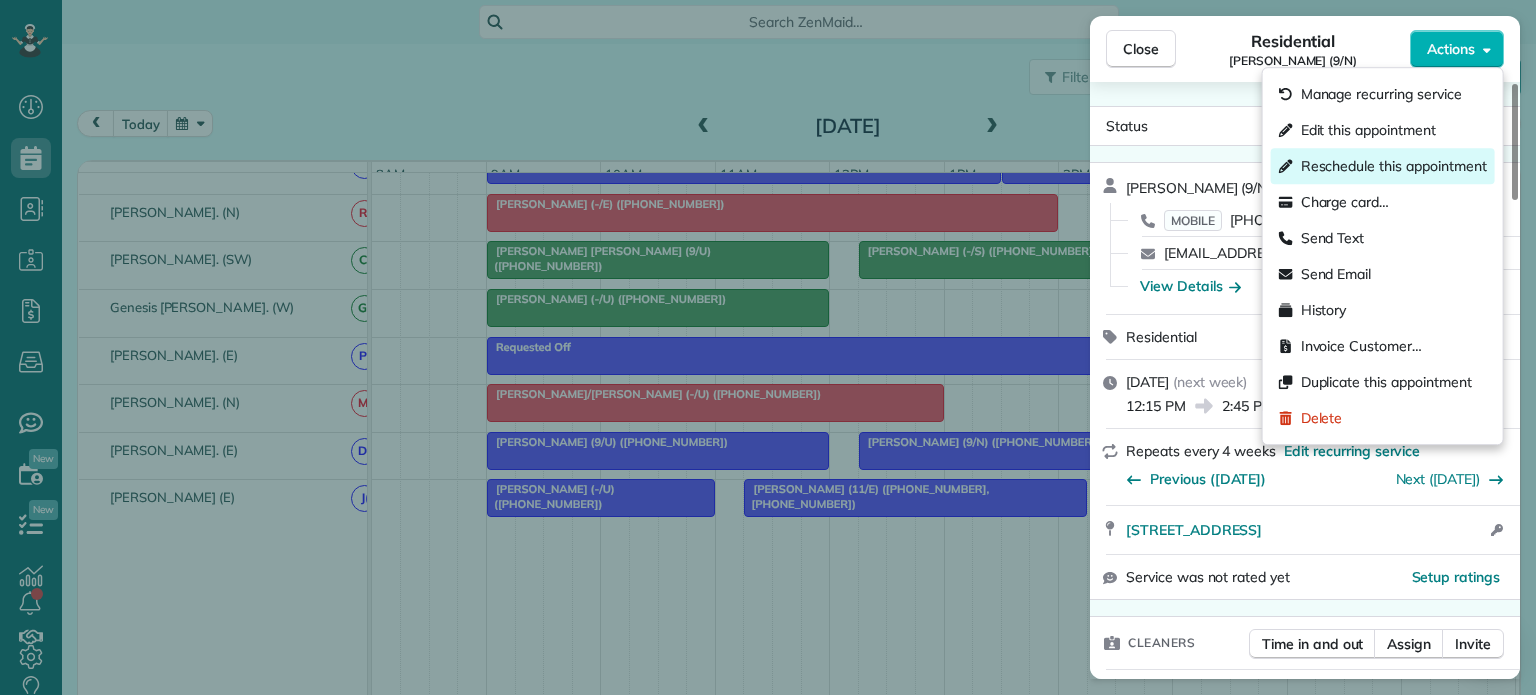 click on "Reschedule this appointment" at bounding box center [1394, 166] 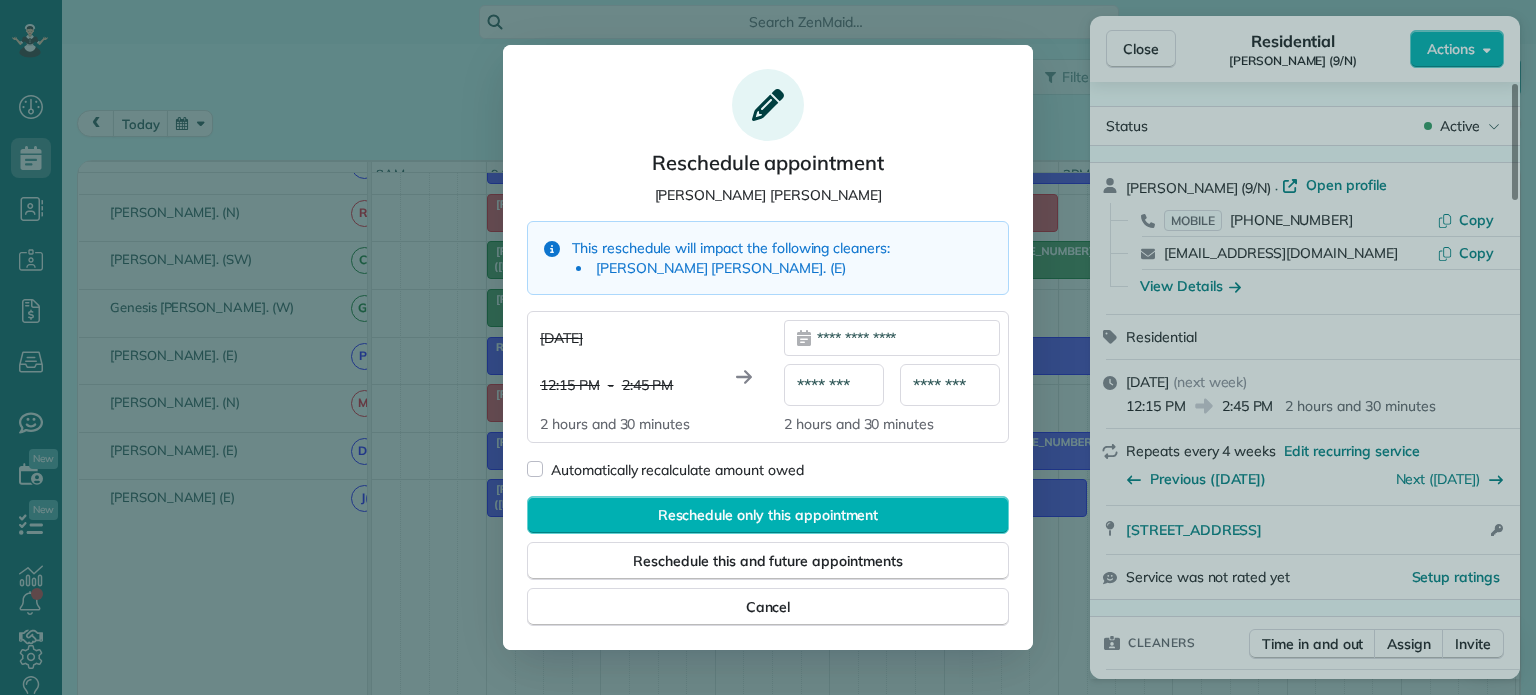 click on "**********" at bounding box center (892, 338) 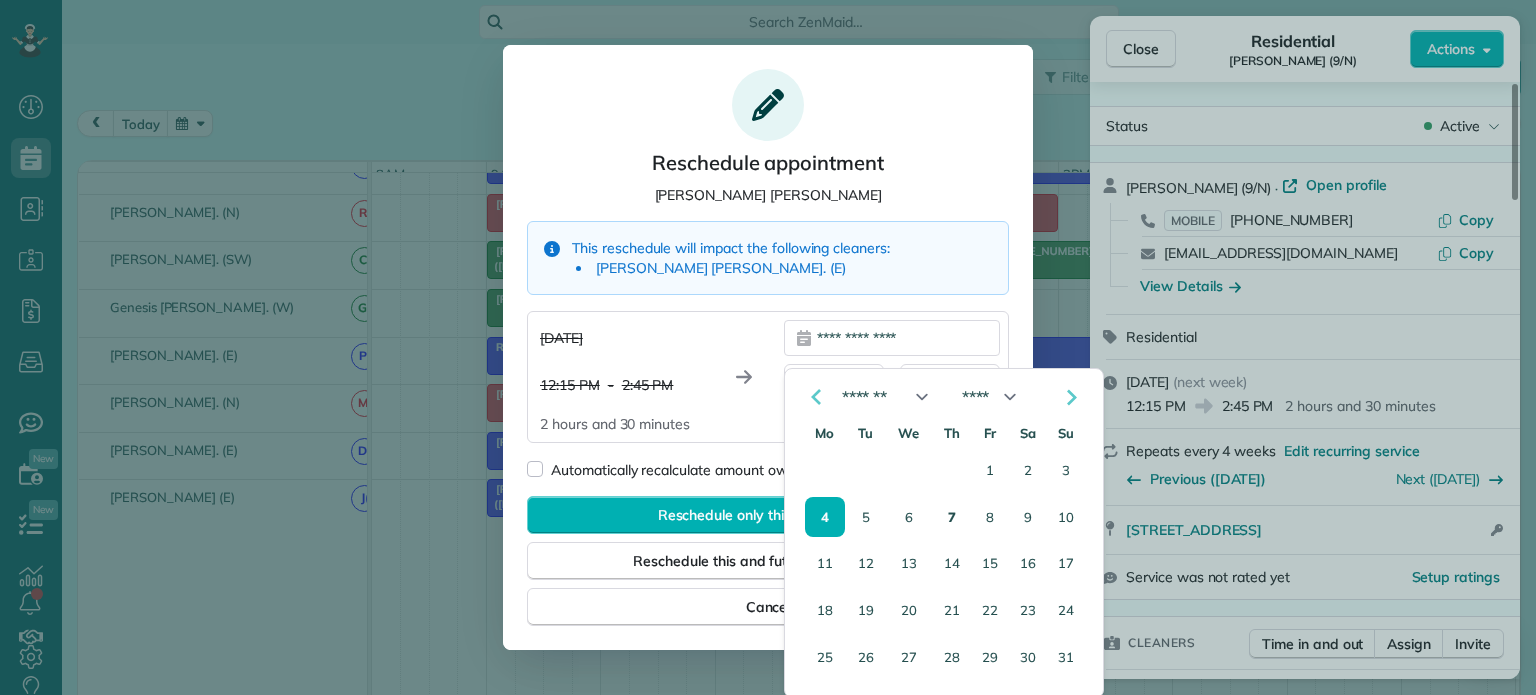 click on "7" at bounding box center (952, 517) 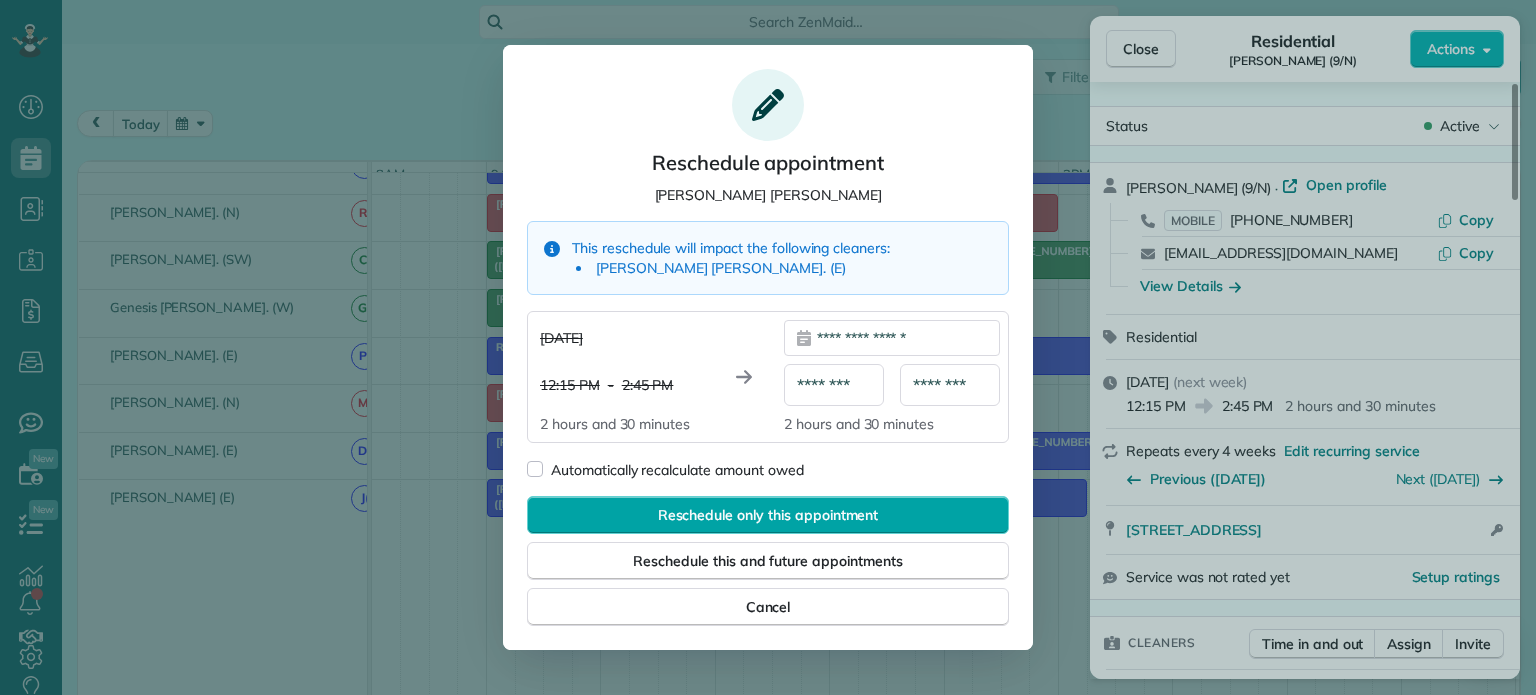 click on "Reschedule only this appointment" at bounding box center (768, 515) 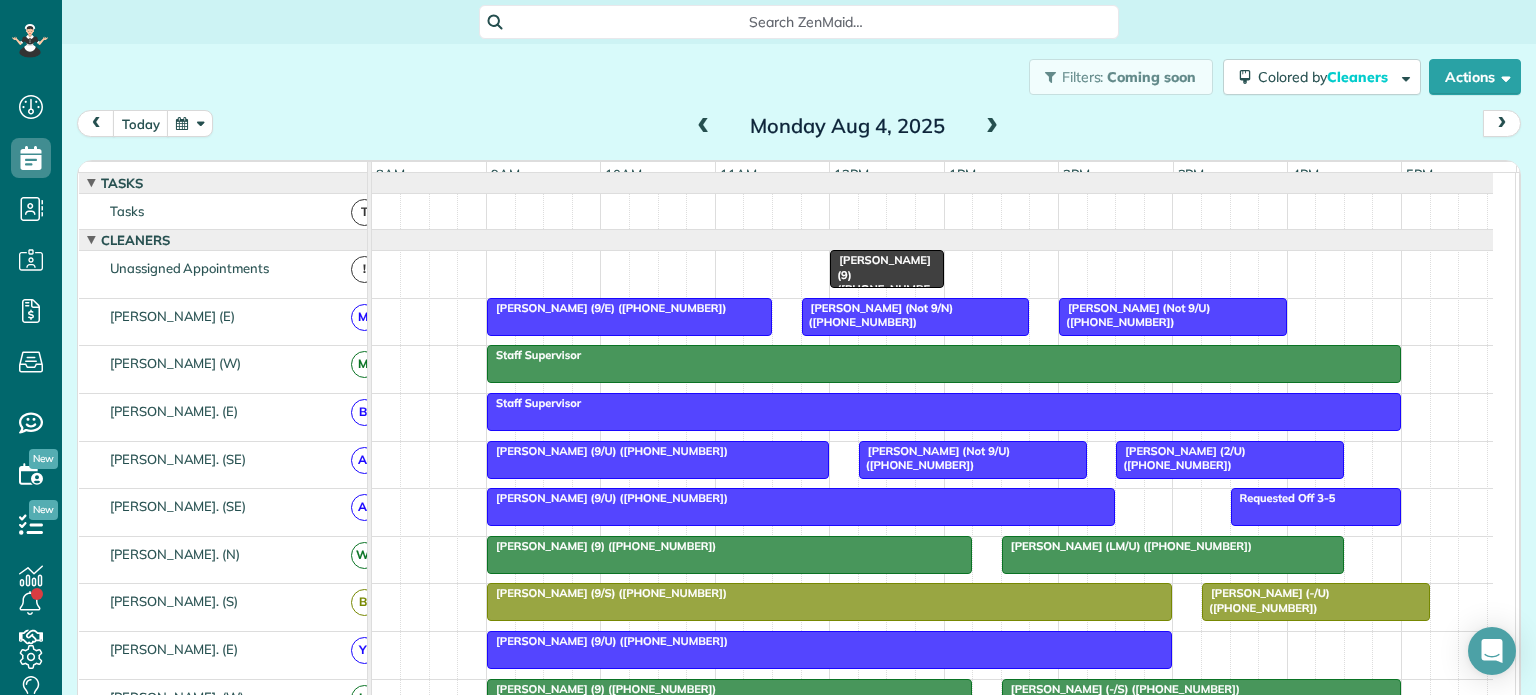 scroll, scrollTop: 0, scrollLeft: 0, axis: both 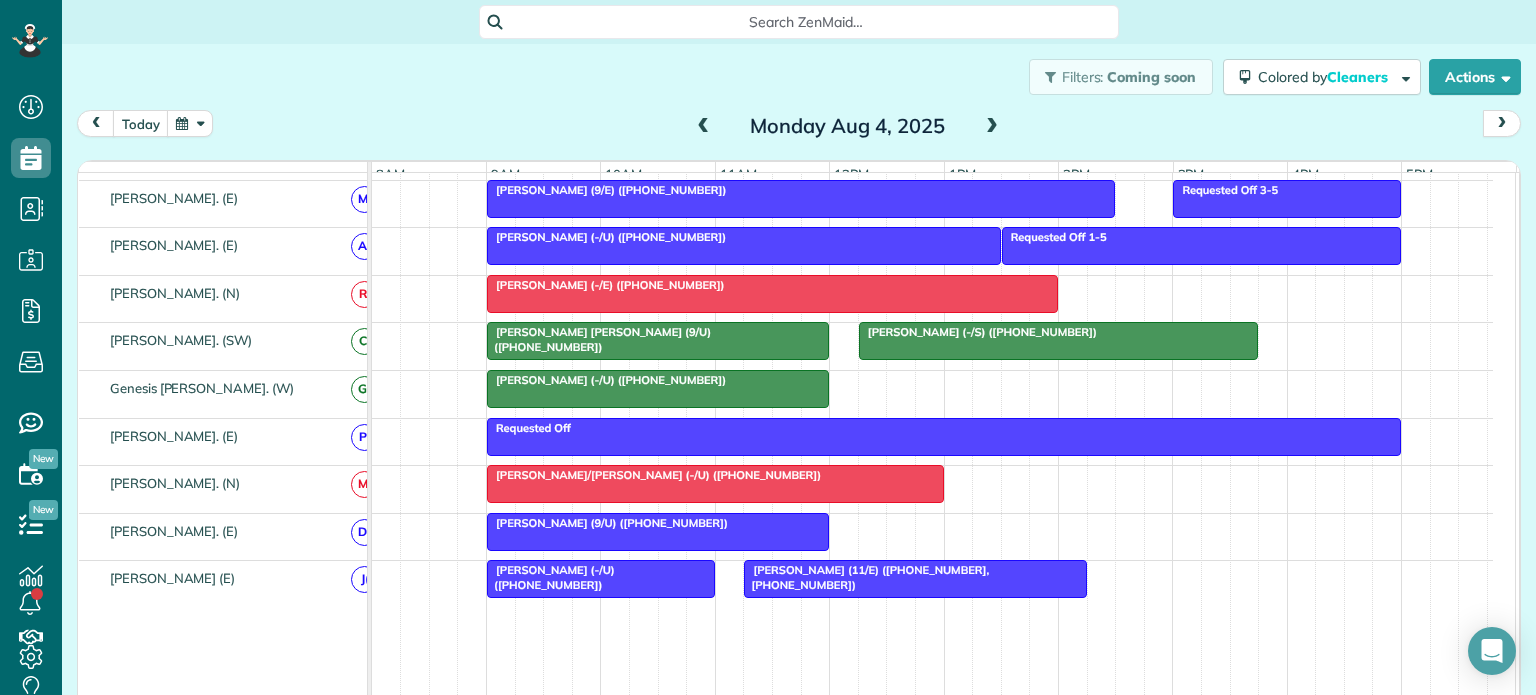 click at bounding box center (992, 127) 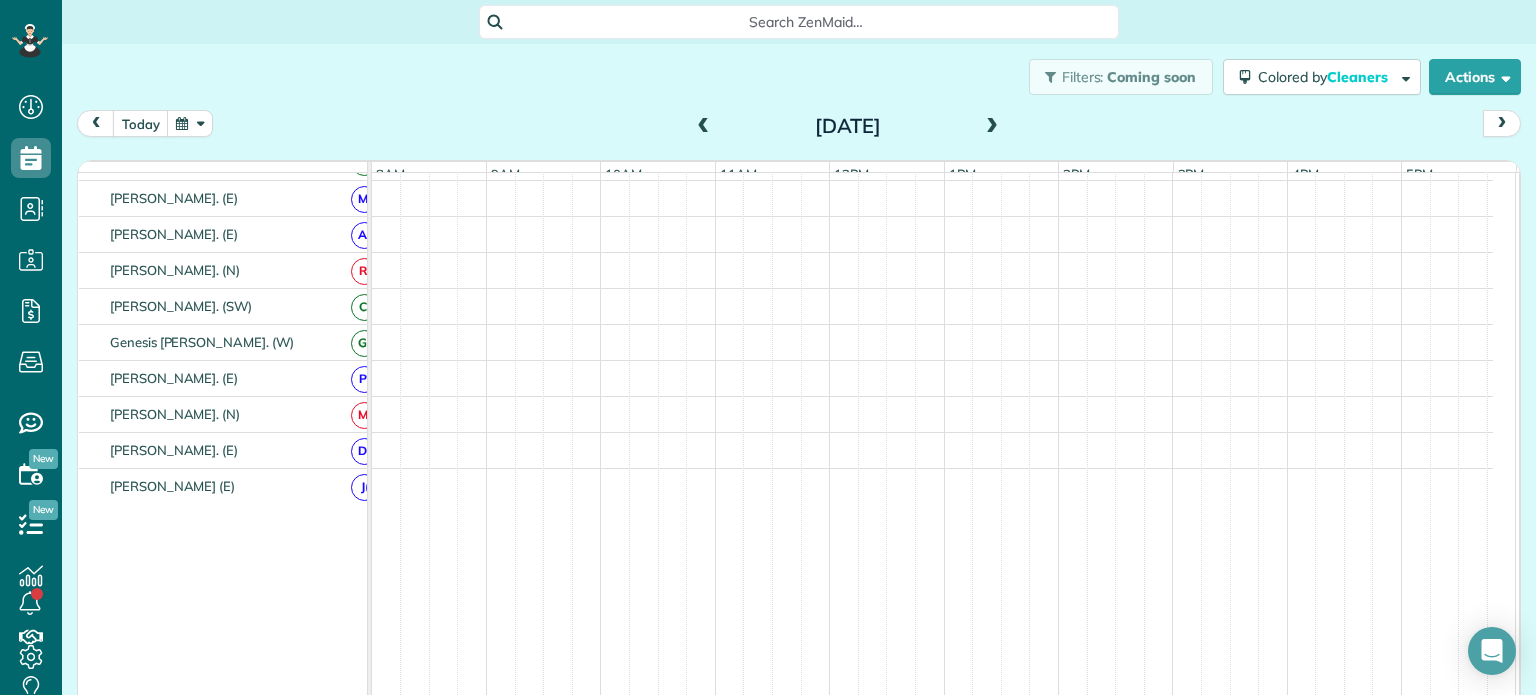 click at bounding box center (992, 127) 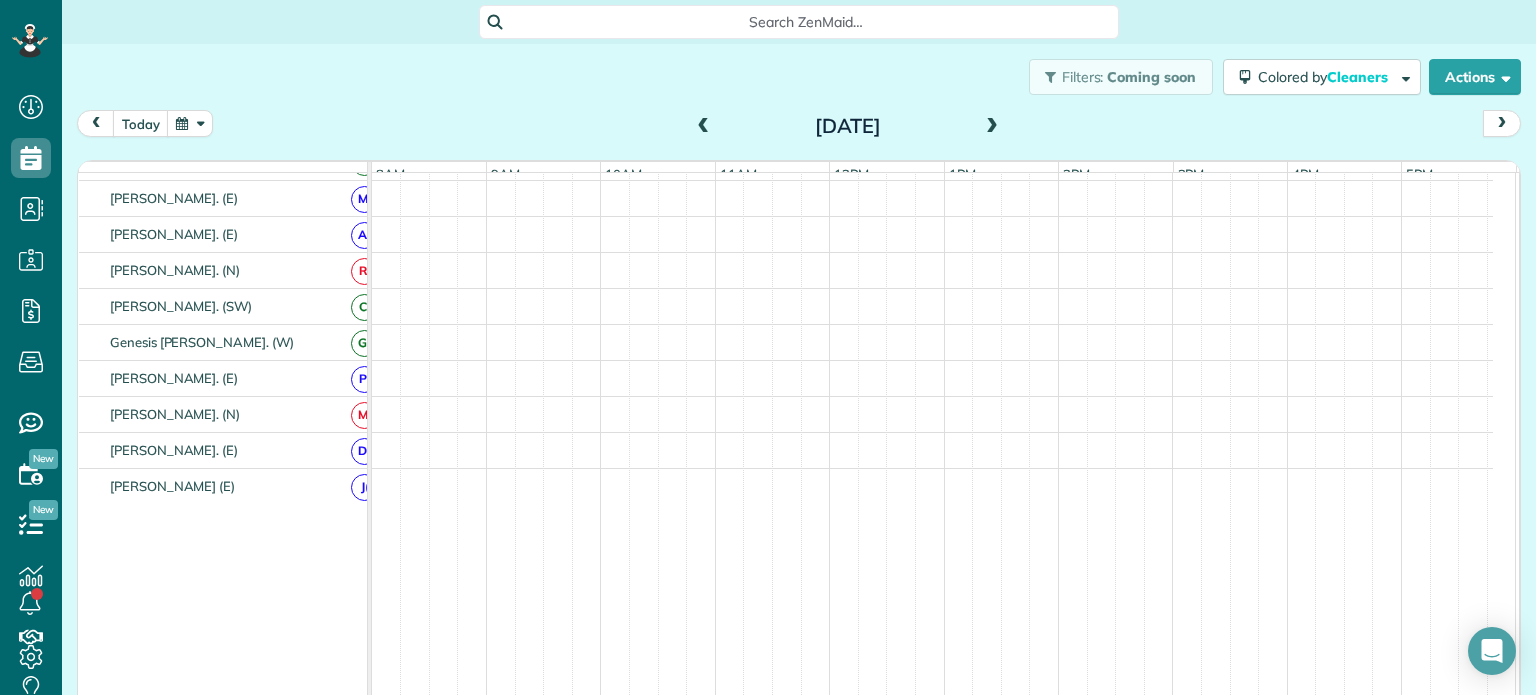 click at bounding box center [992, 127] 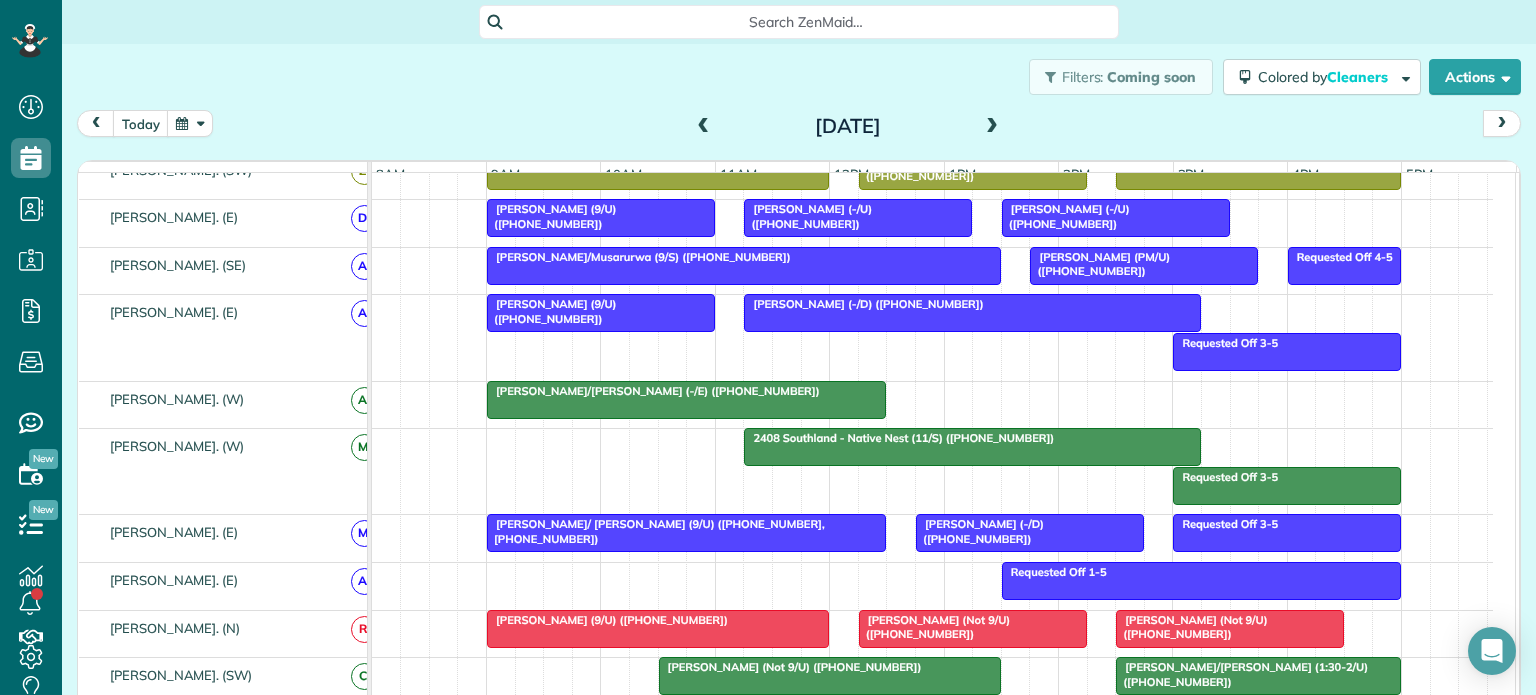 scroll, scrollTop: 1163, scrollLeft: 0, axis: vertical 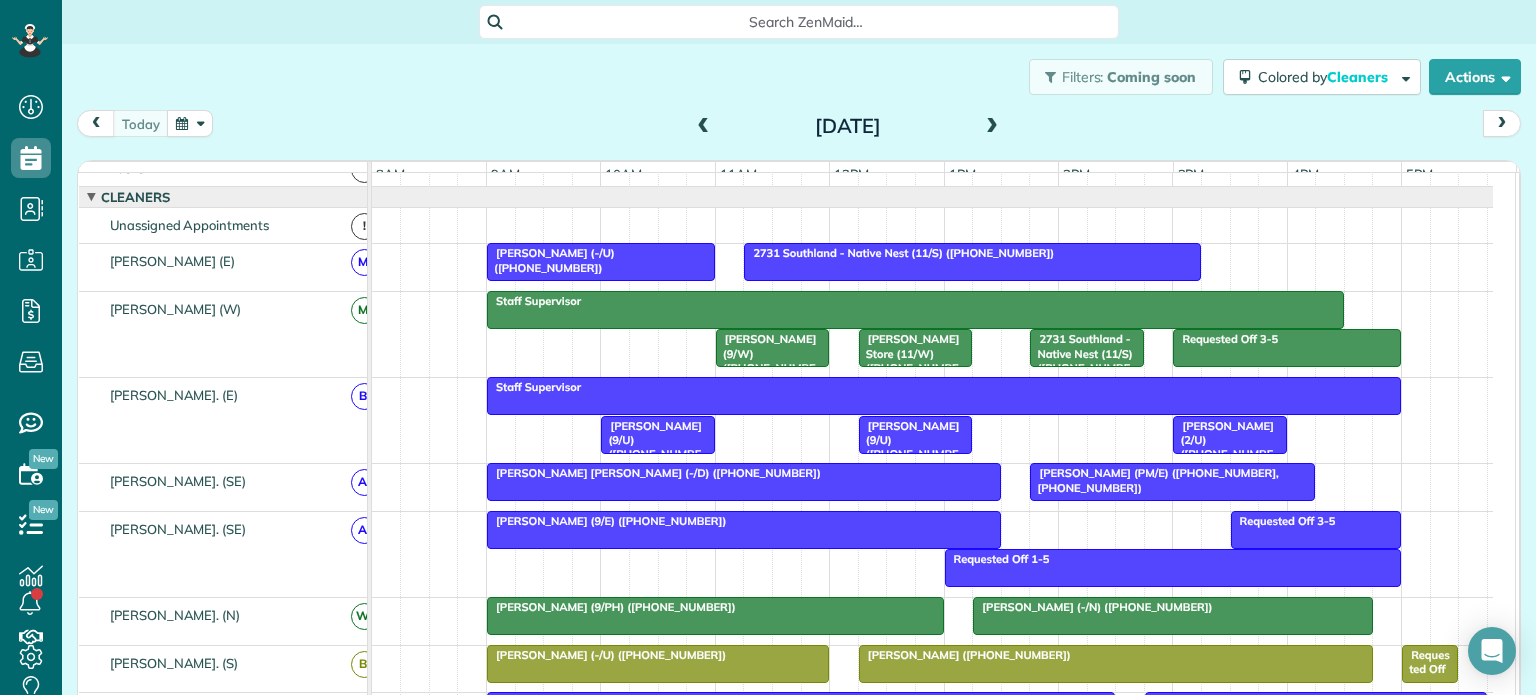 click at bounding box center (992, 127) 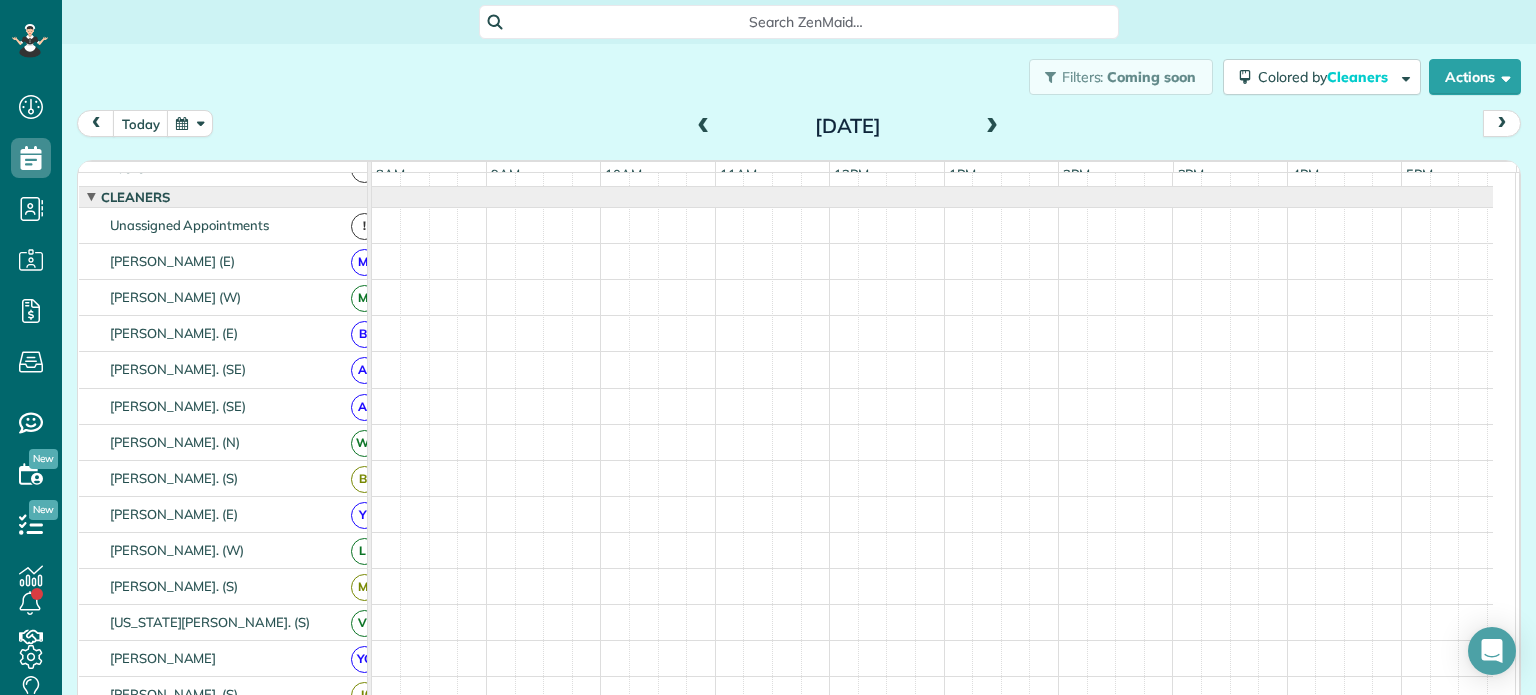 click at bounding box center (992, 127) 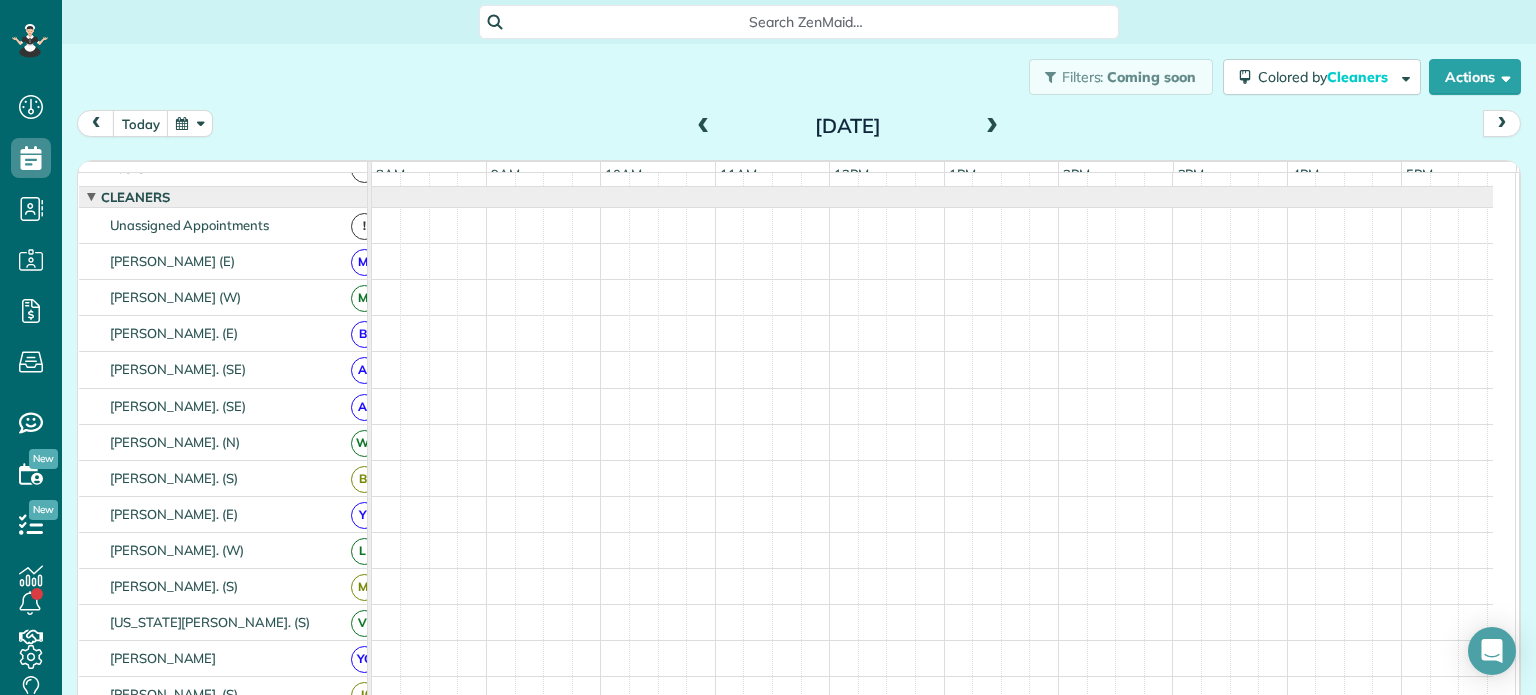 click at bounding box center [992, 127] 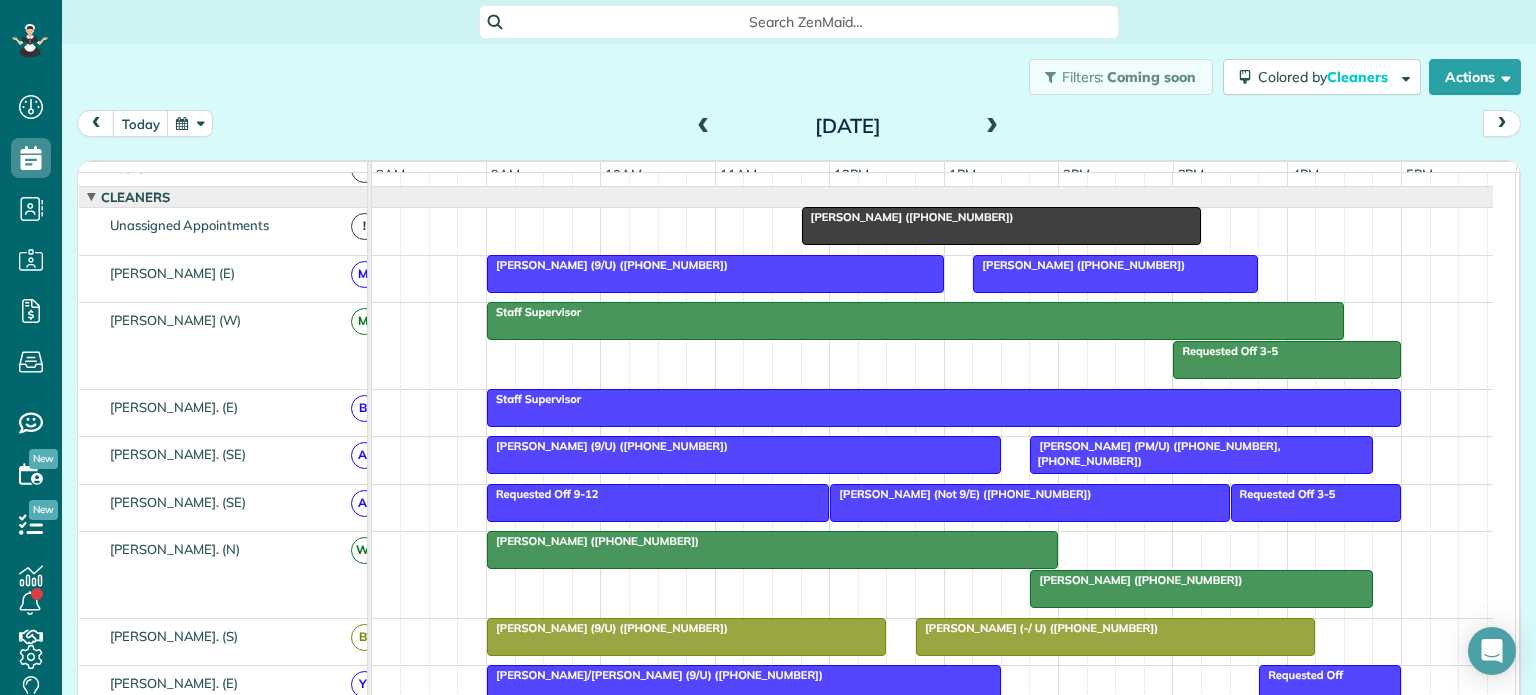 click at bounding box center (992, 127) 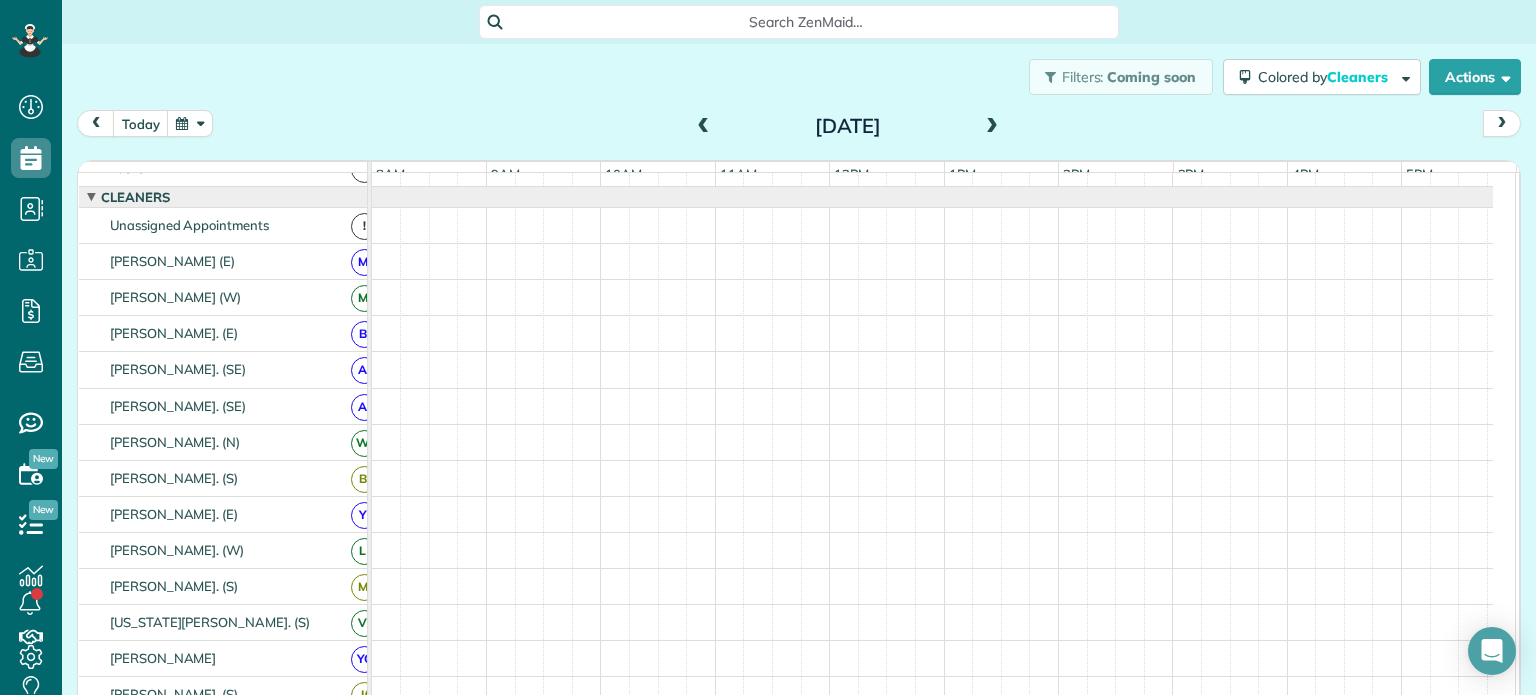click at bounding box center (992, 127) 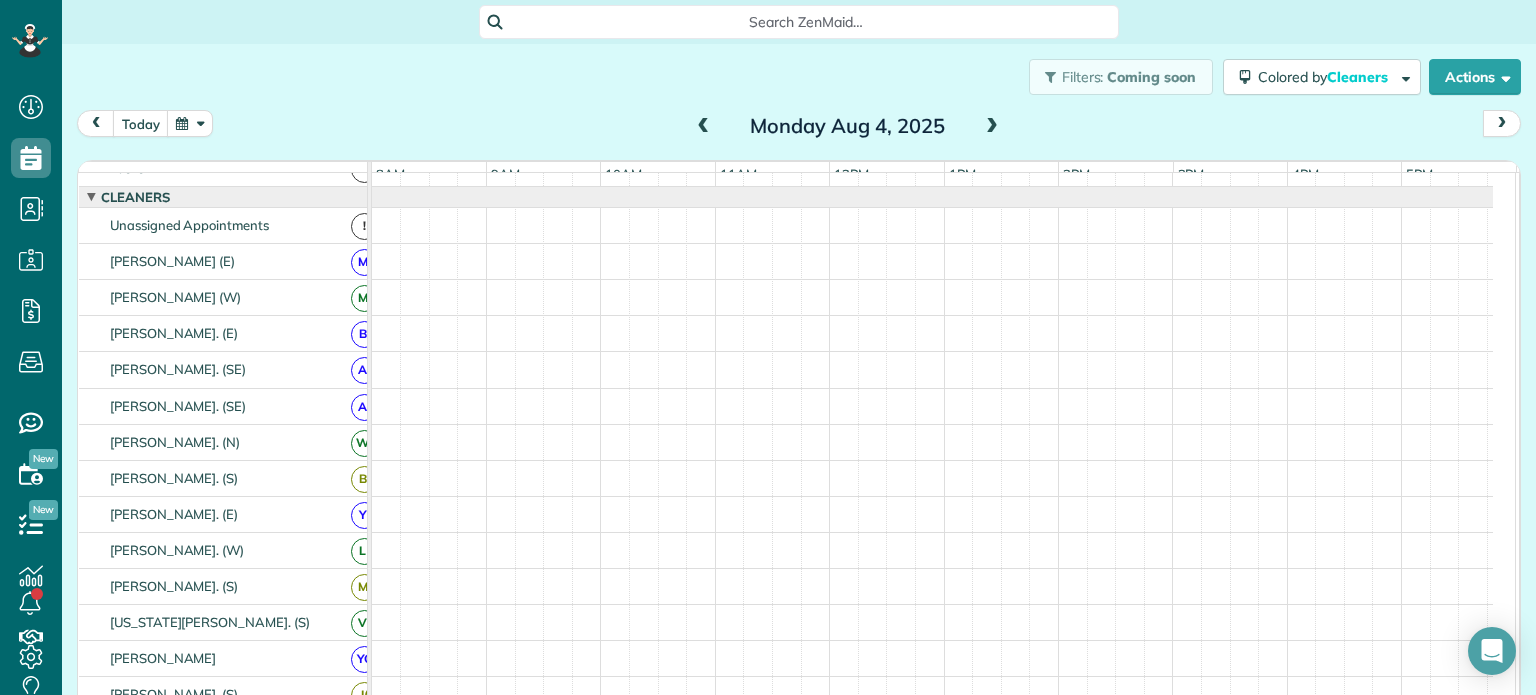 click at bounding box center (992, 127) 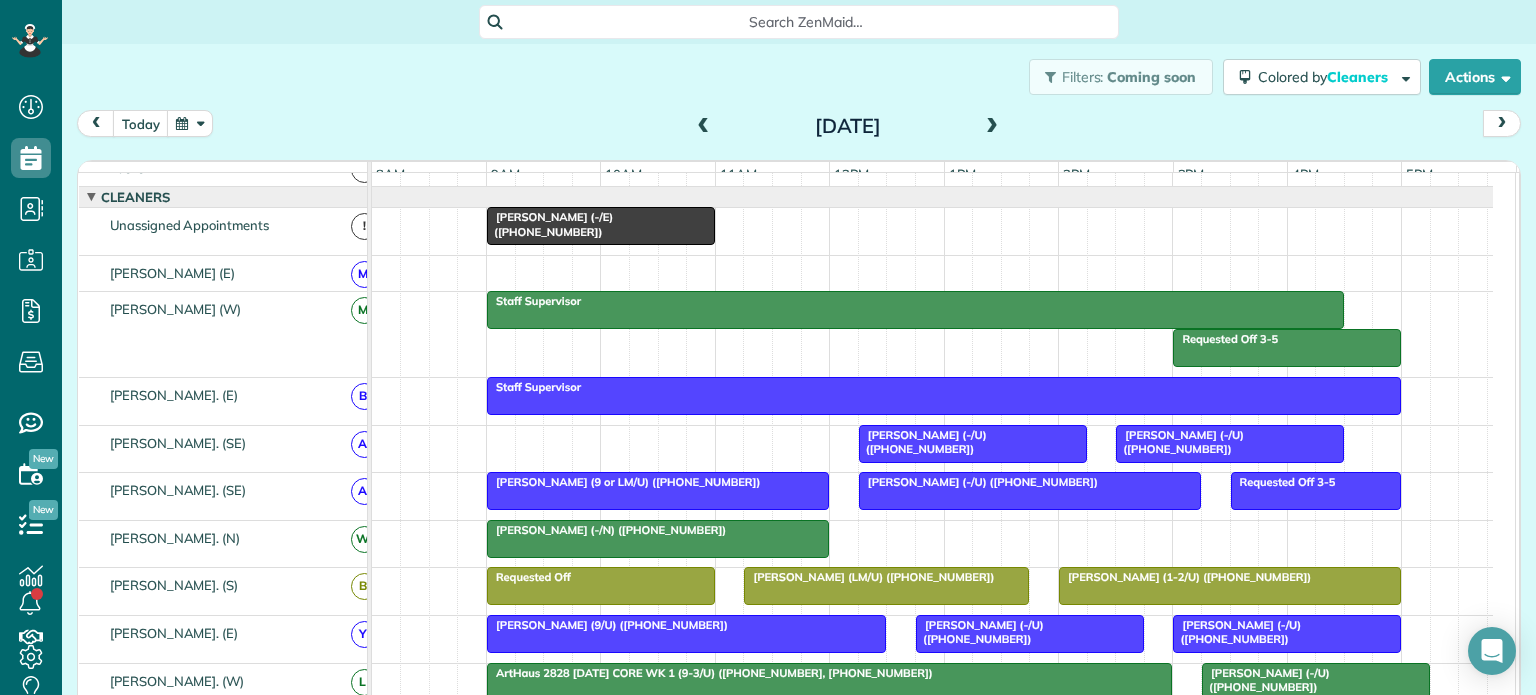 click at bounding box center [992, 127] 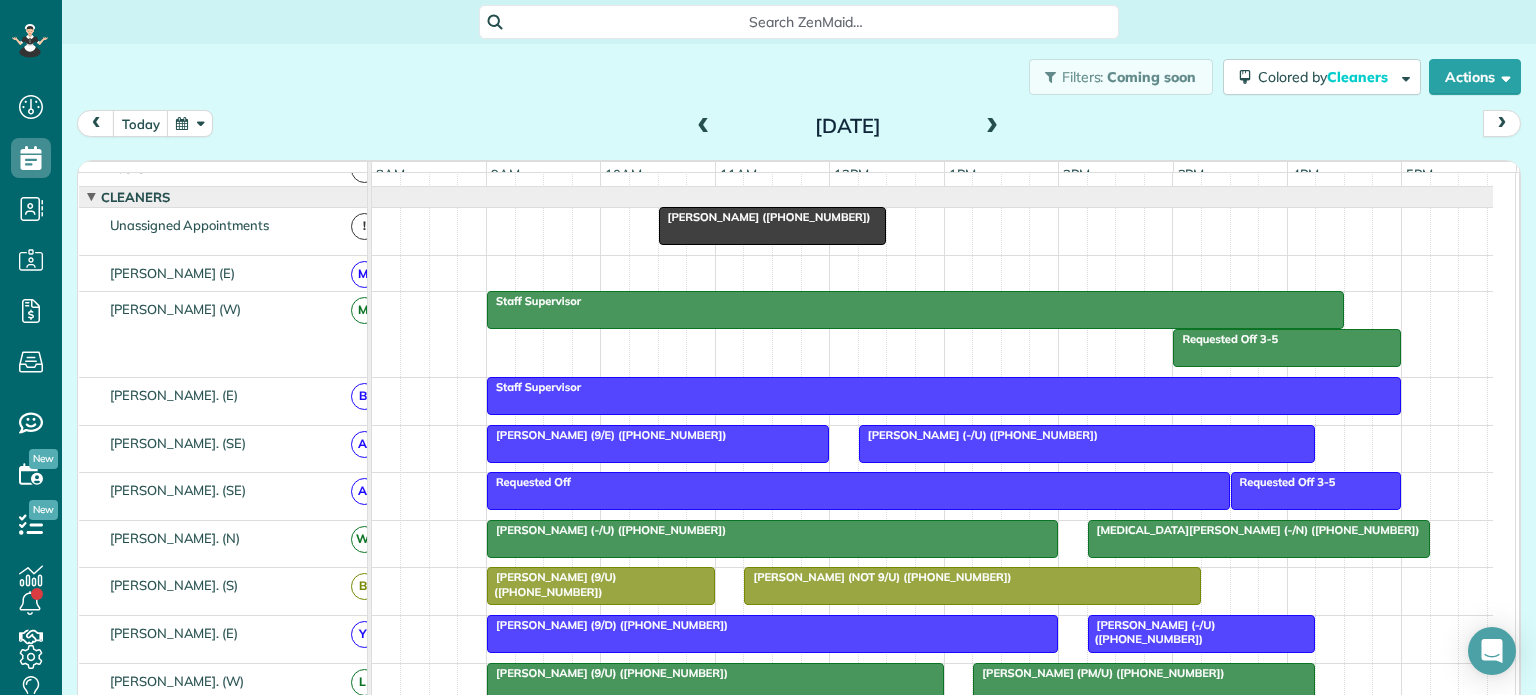 click at bounding box center (992, 127) 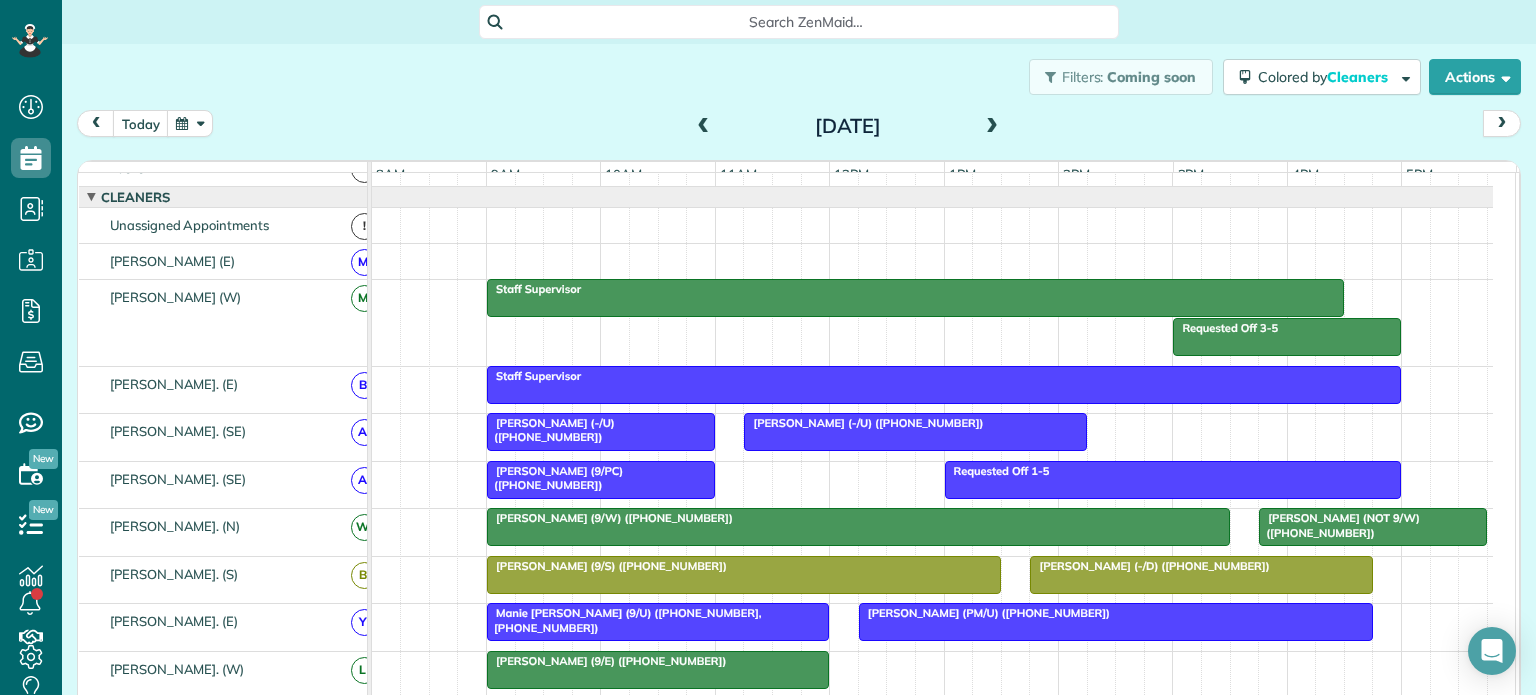 scroll, scrollTop: 140, scrollLeft: 0, axis: vertical 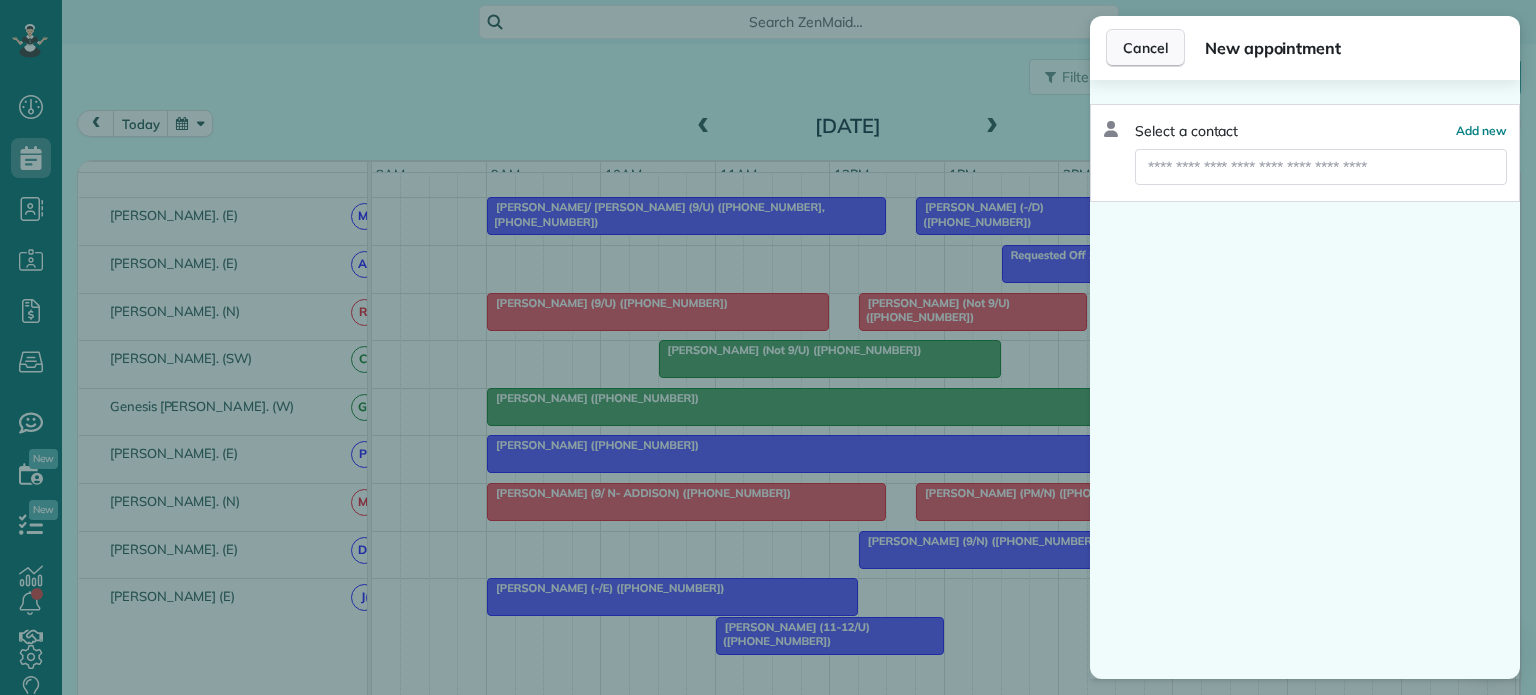 click on "Cancel" at bounding box center (1145, 48) 